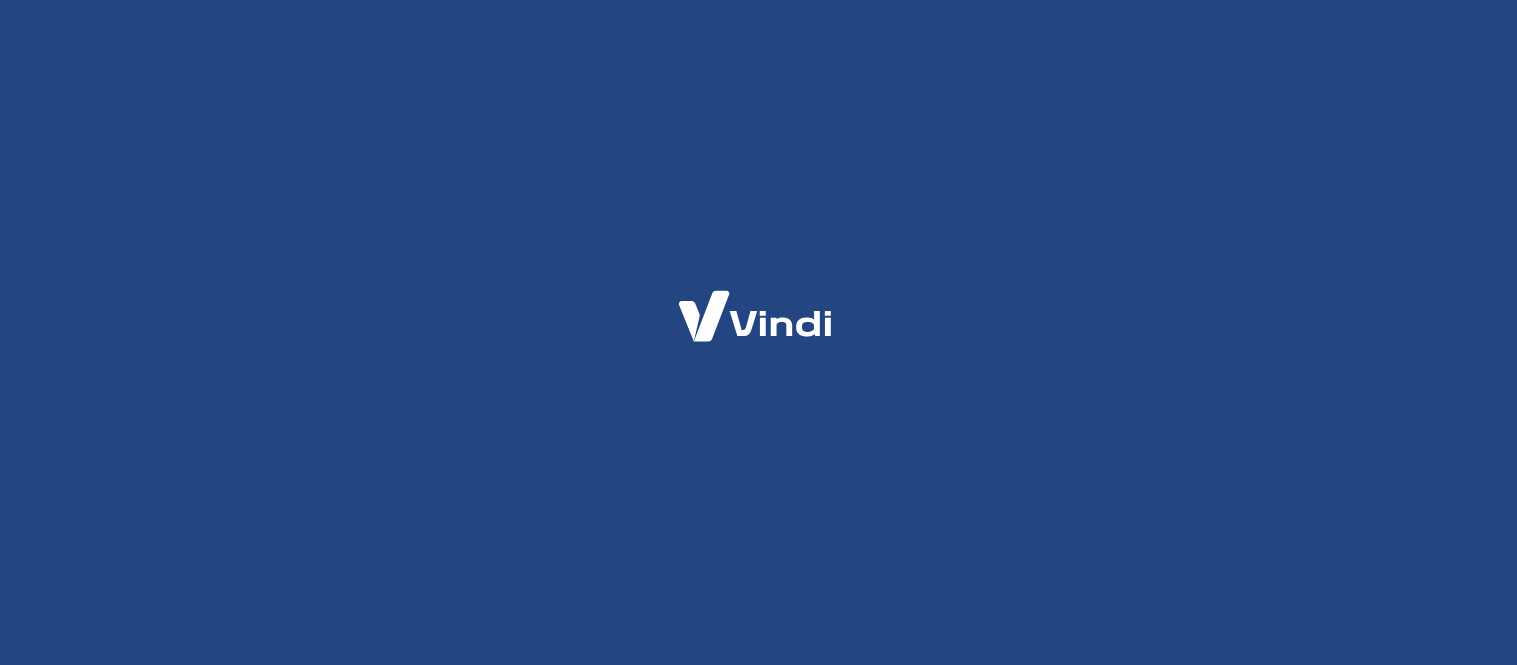 scroll, scrollTop: 0, scrollLeft: 0, axis: both 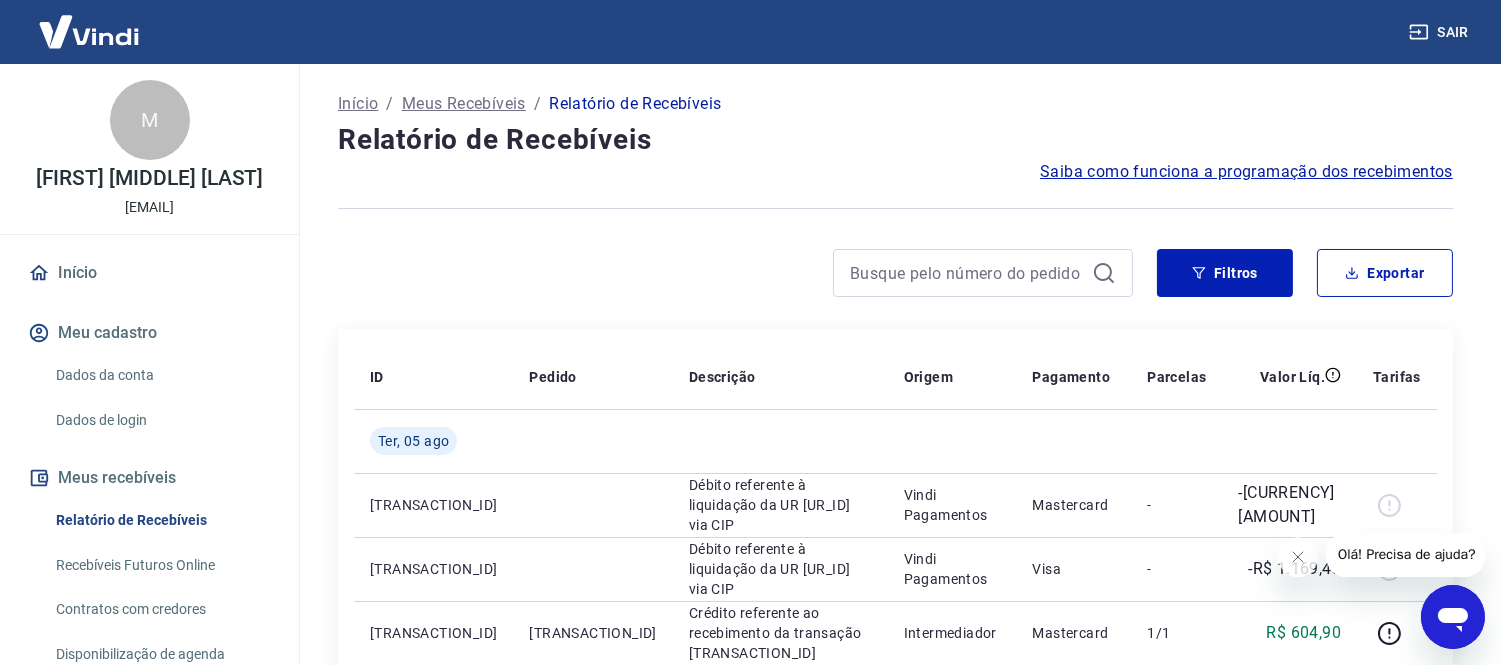 click on "Início / Meus Recebíveis / Relatório de Recebíveis Relatório de Recebíveis Saiba como funciona a programação dos recebimentos Saiba como funciona a programação dos recebimentos Filtros Exportar ID Pedido Descrição Origem Pagamento Parcelas Valor Líq. Tarifas Ter, 05 ago [TRANSACTION_ID] Débito referente à liquidação da UR [UR_ID] via CIP Vindi Pagamentos Mastercard - -[CURRENCY][AMOUNT] [TRANSACTION_ID] Débito referente à liquidação da UR [UR_ID] via CIP Vindi Pagamentos Visa - -[CURRENCY][AMOUNT] [TRANSACTION_ID] [TRANSACTION_ID] Crédito referente ao recebimento da transação [TRANSACTION_ID] Intermediador Mastercard 1/1 [CURRENCY][AMOUNT] [TRANSACTION_ID] [TRANSACTION_ID] Crédito referente ao recebimento da transação [TRANSACTION_ID] Intermediador Visa 1/1 [CURRENCY][AMOUNT] [TRANSACTION_ID] [TRANSACTION_ID] Crédito referente ao recebimento da transação [TRANSACTION_ID] Intermediador Mastercard 1/1 [CURRENCY][AMOUNT] [TRANSACTION_ID] [TRANSACTION_ID] Crédito referente ao recebimento da transação [TRANSACTION_ID] Intermediador Mastercard 1/1 [CURRENCY][AMOUNT] [TRANSACTION_ID] [TRANSACTION_ID] Intermediador Visa 1/1 [CURRENCY][AMOUNT] -" at bounding box center (895, 1079) 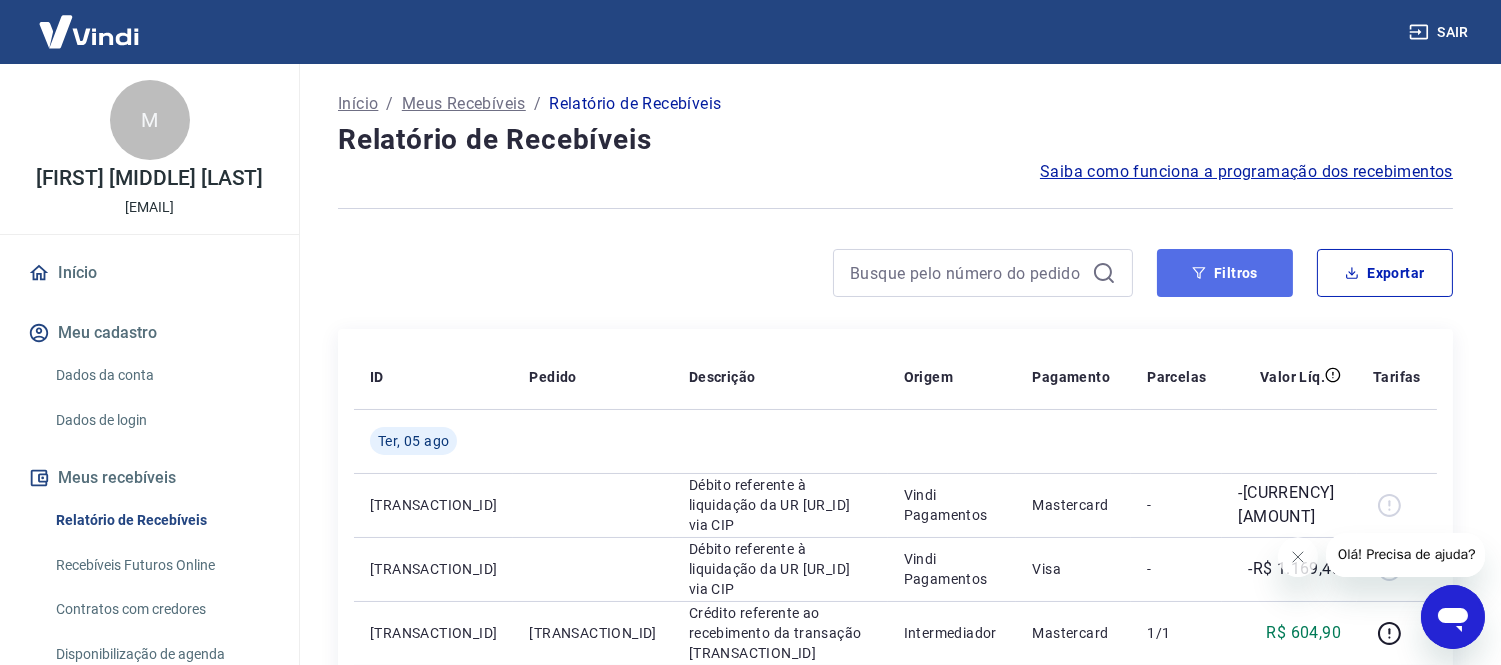 click on "Filtros" at bounding box center [1225, 273] 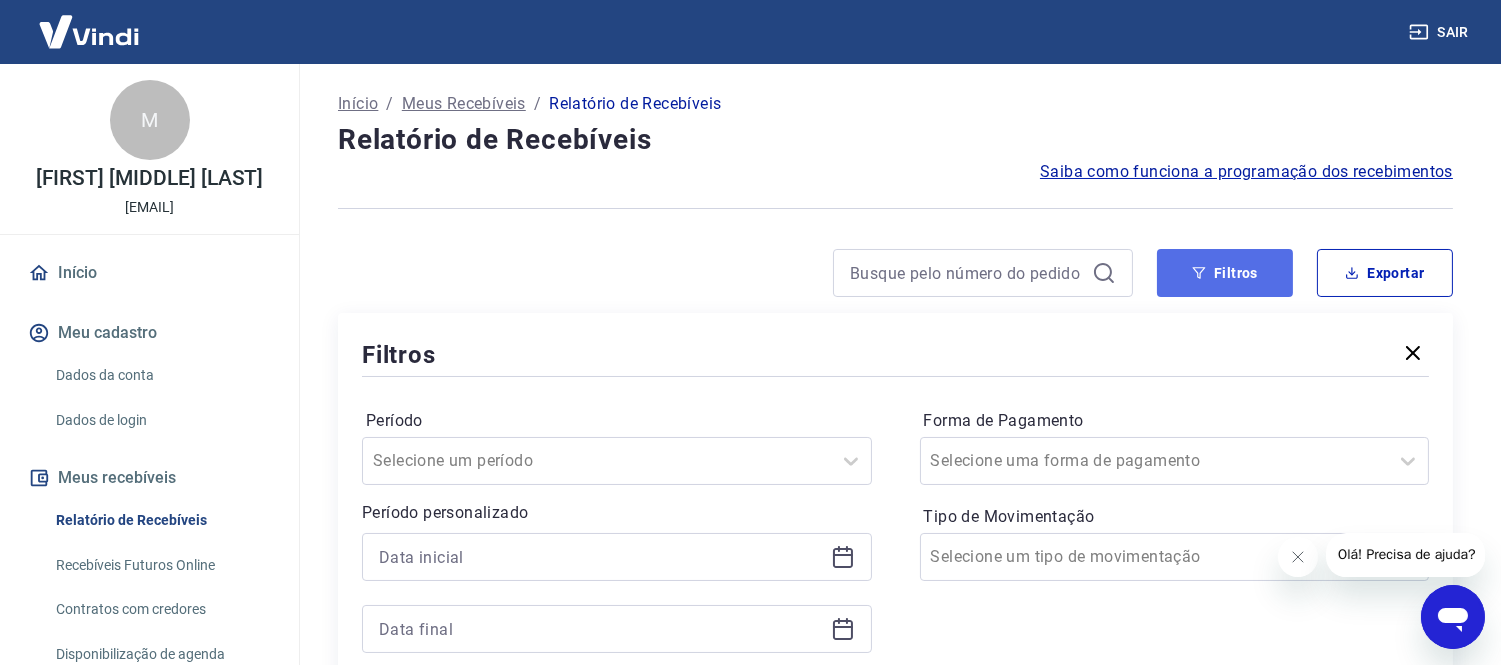 click on "Filtros" at bounding box center [1225, 273] 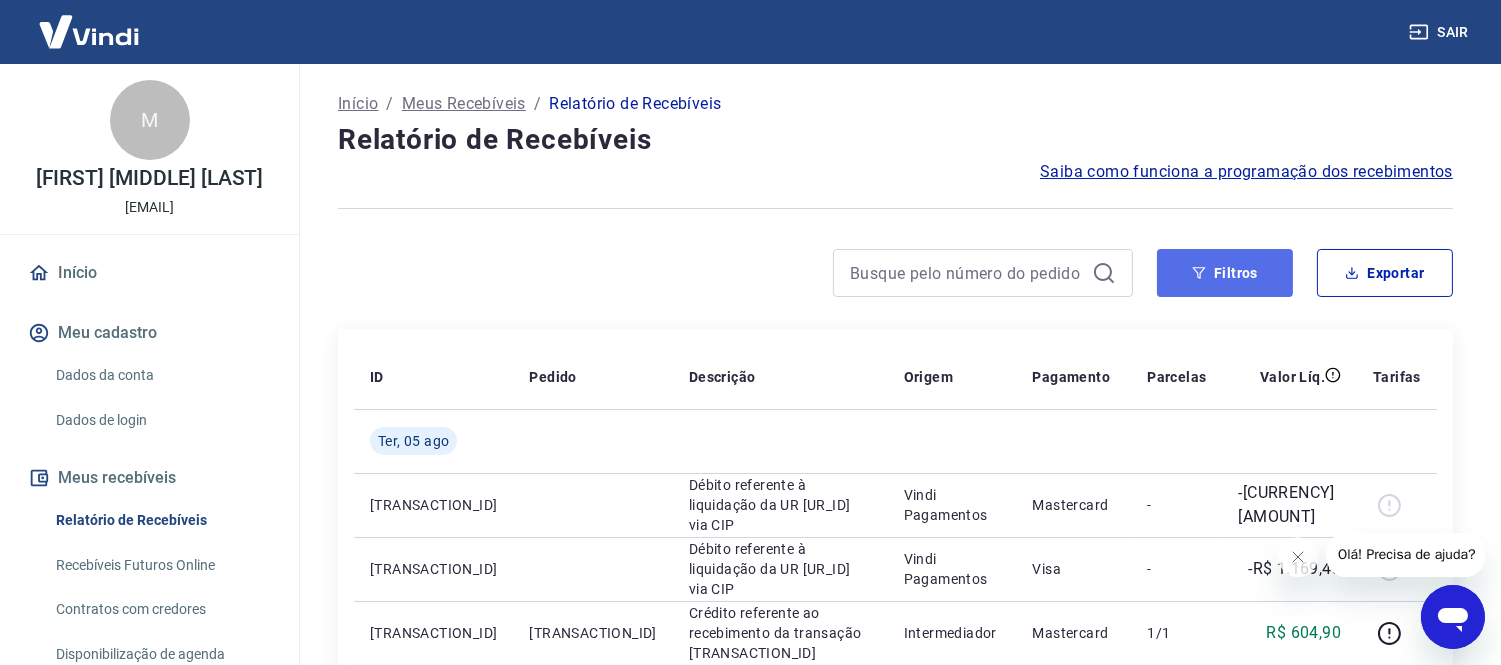 click on "Filtros" at bounding box center (1225, 273) 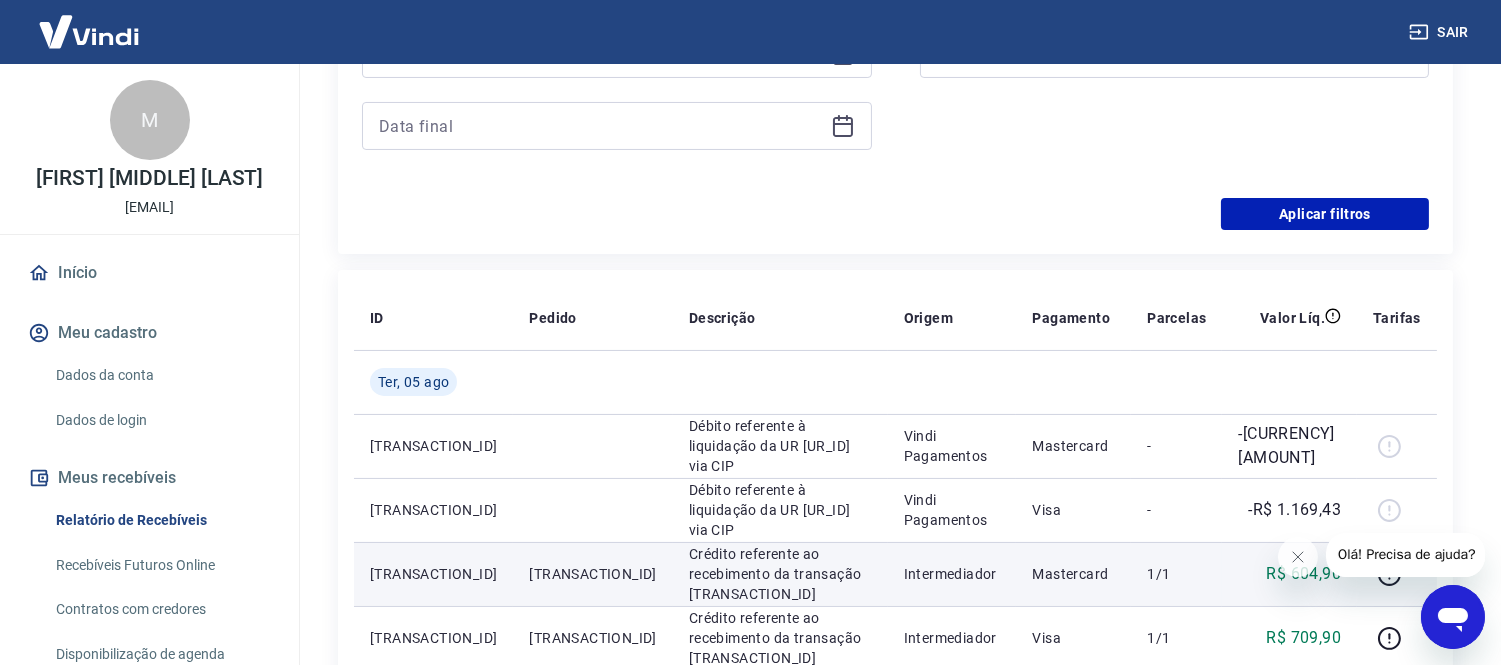 scroll, scrollTop: 777, scrollLeft: 0, axis: vertical 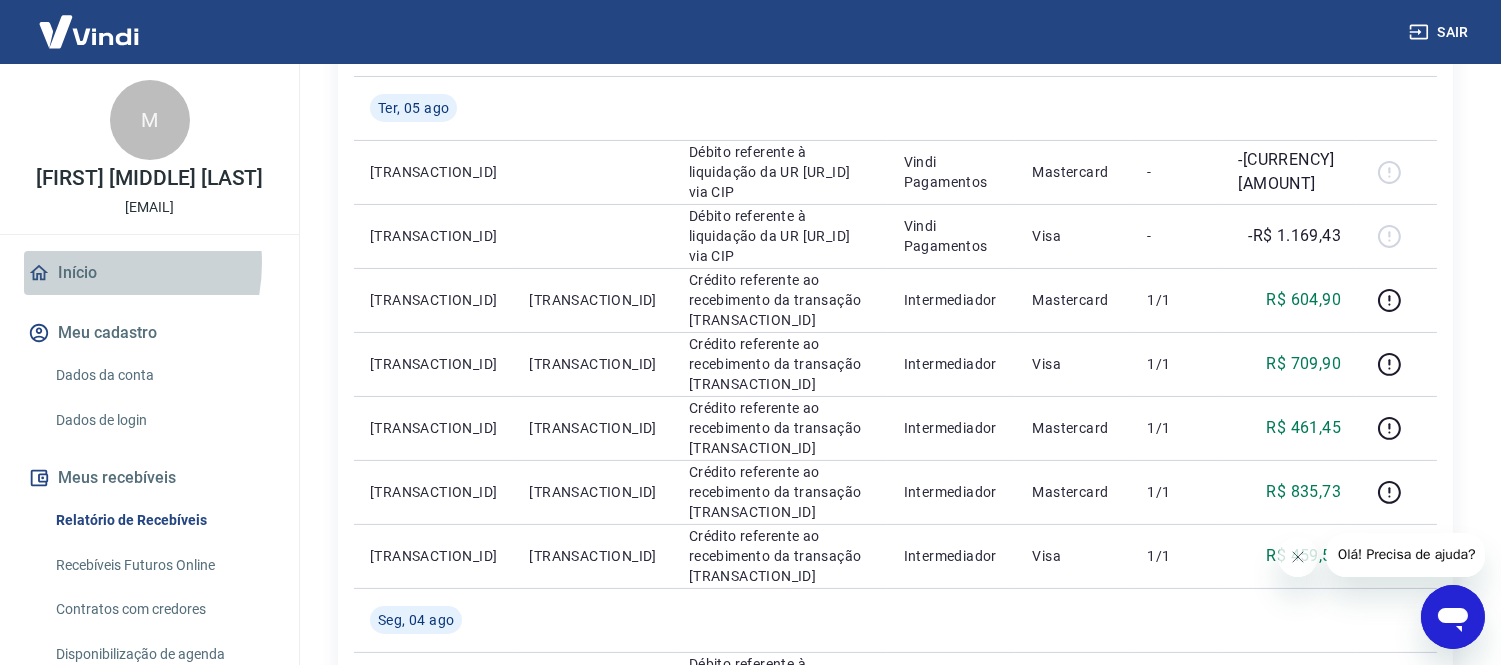 click on "Início" at bounding box center [149, 273] 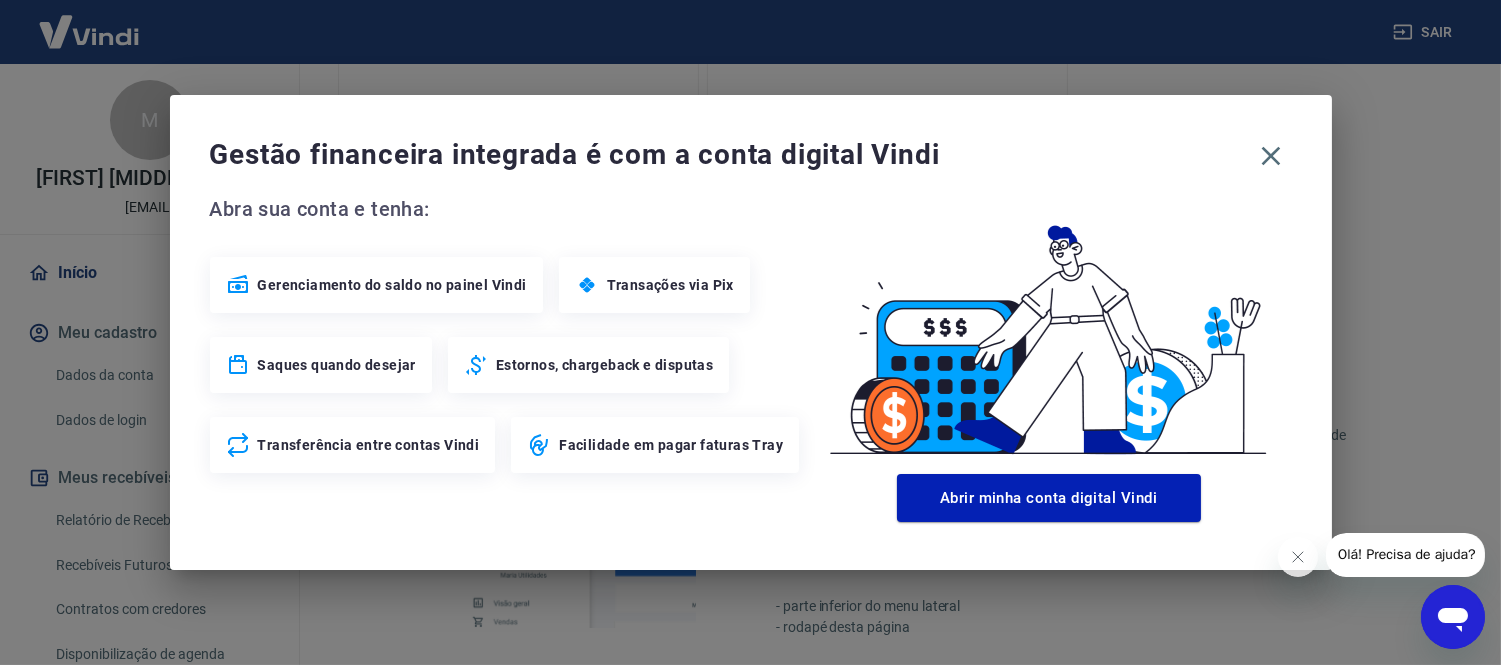 scroll, scrollTop: 794, scrollLeft: 0, axis: vertical 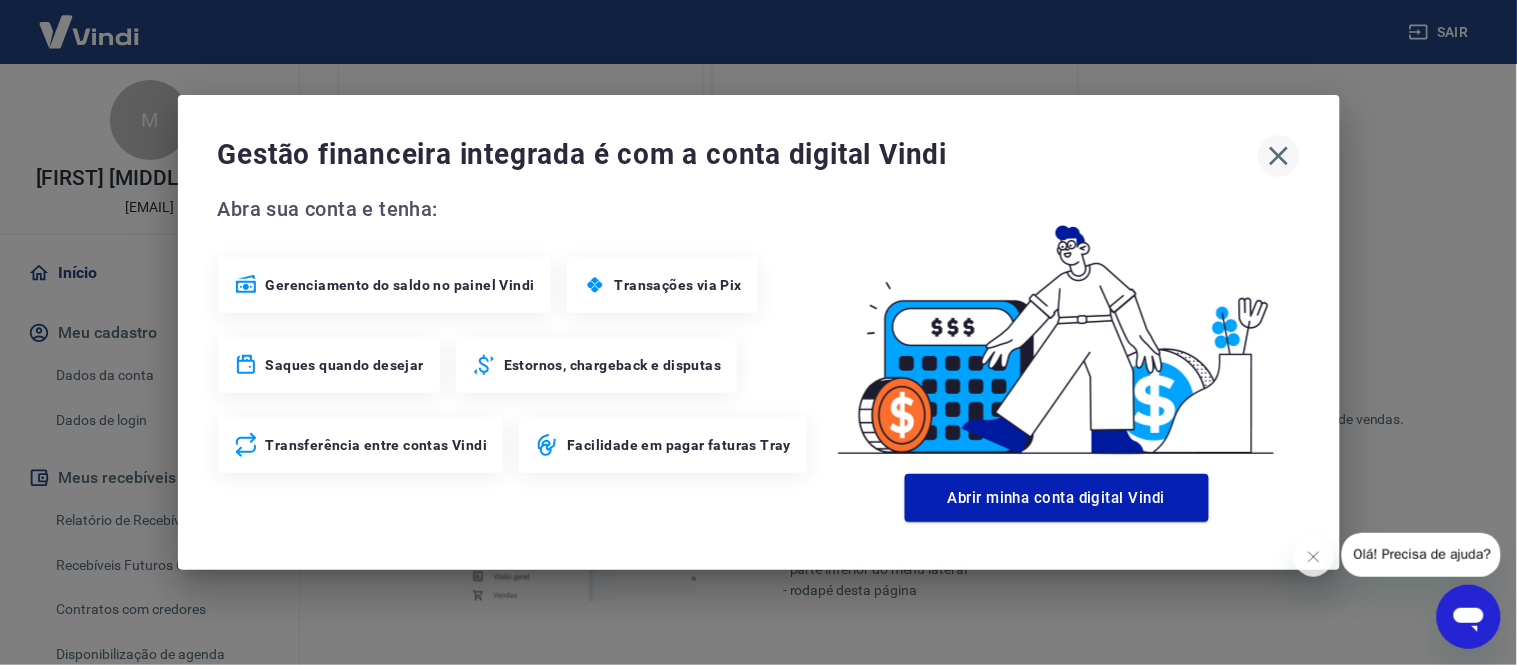 click 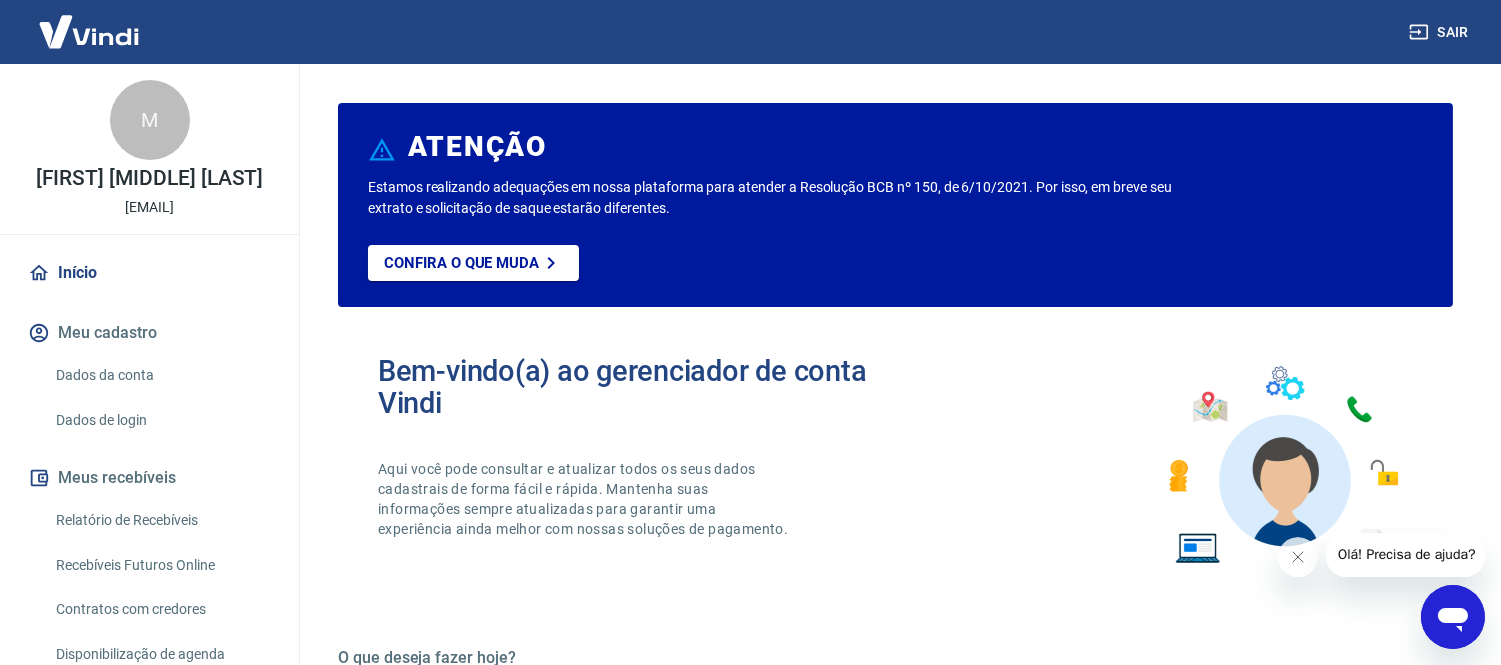 scroll, scrollTop: 0, scrollLeft: 0, axis: both 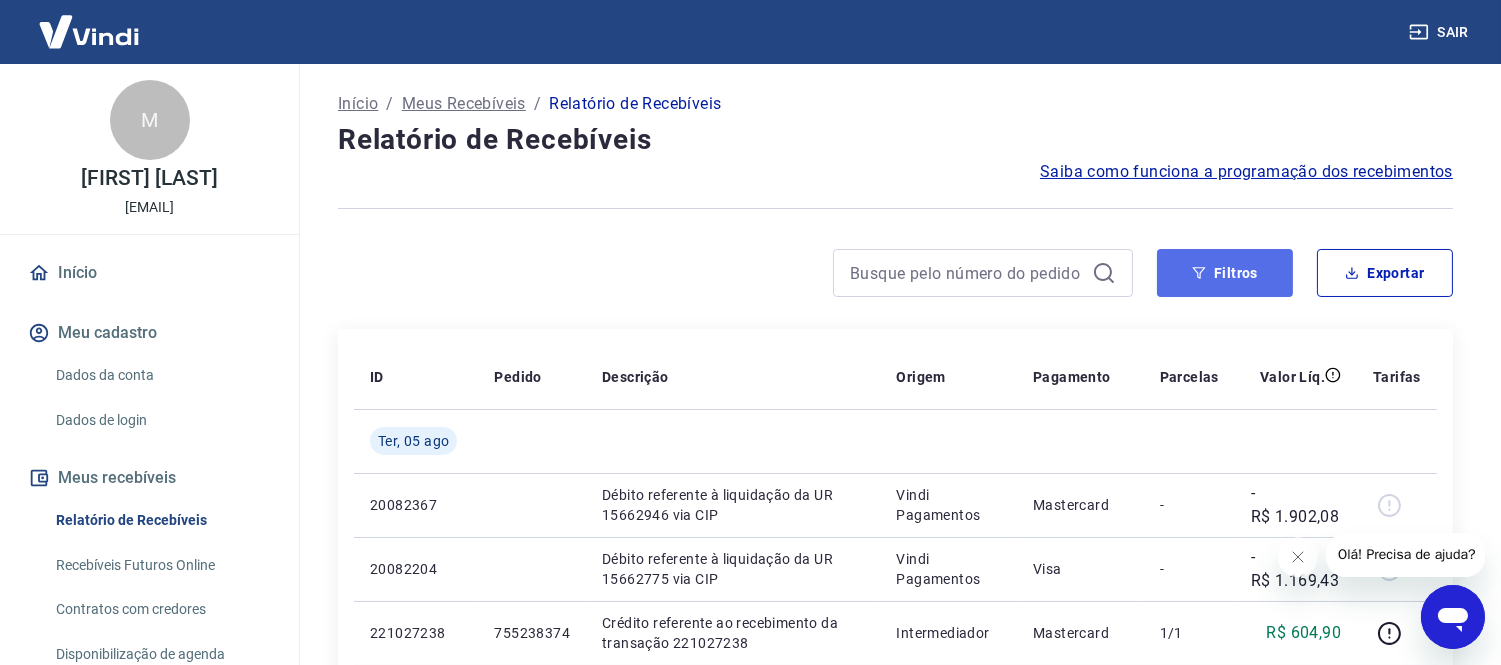 click 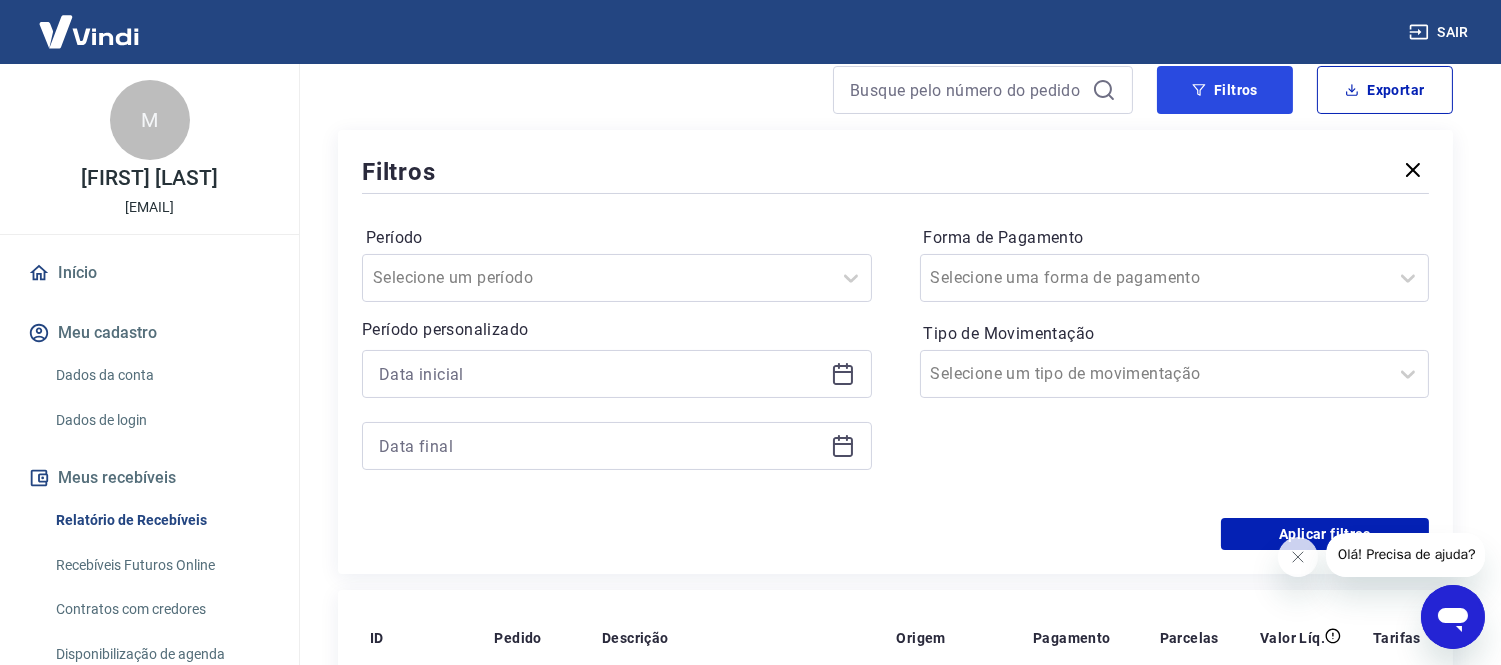 scroll, scrollTop: 222, scrollLeft: 0, axis: vertical 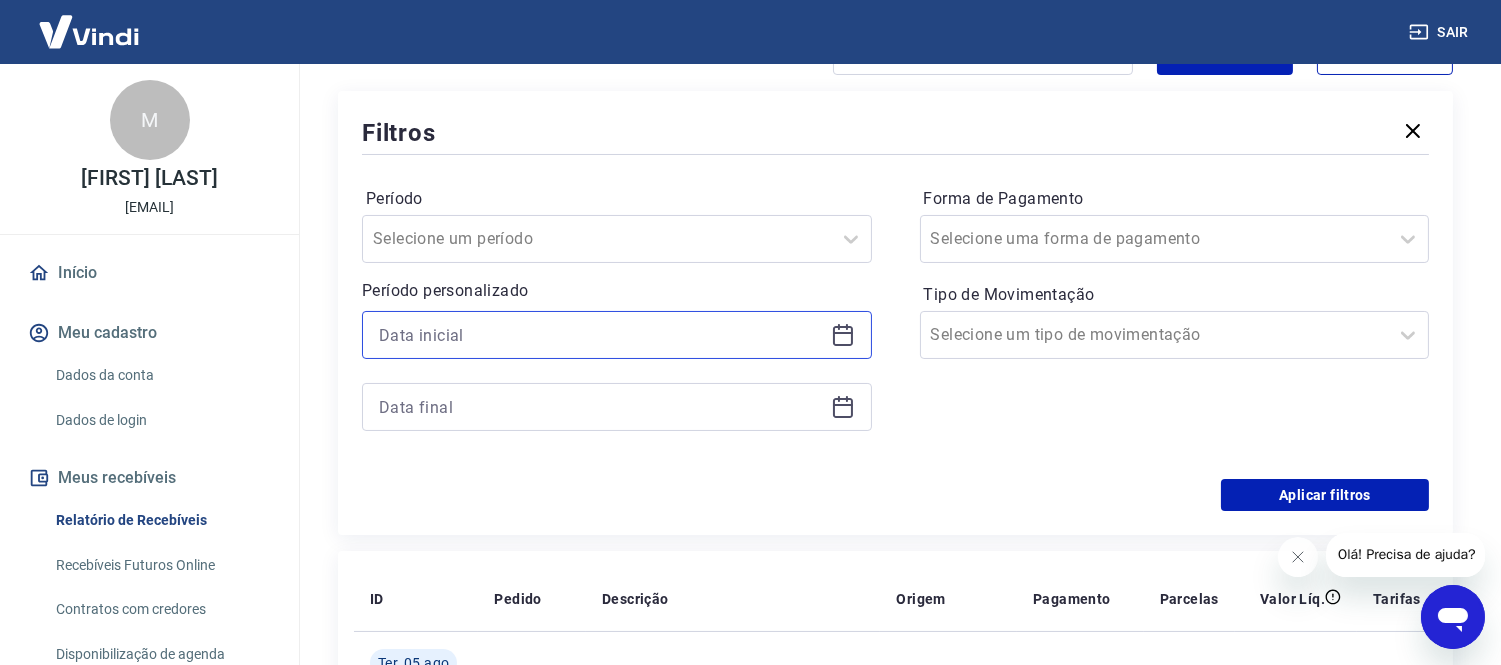click at bounding box center (601, 335) 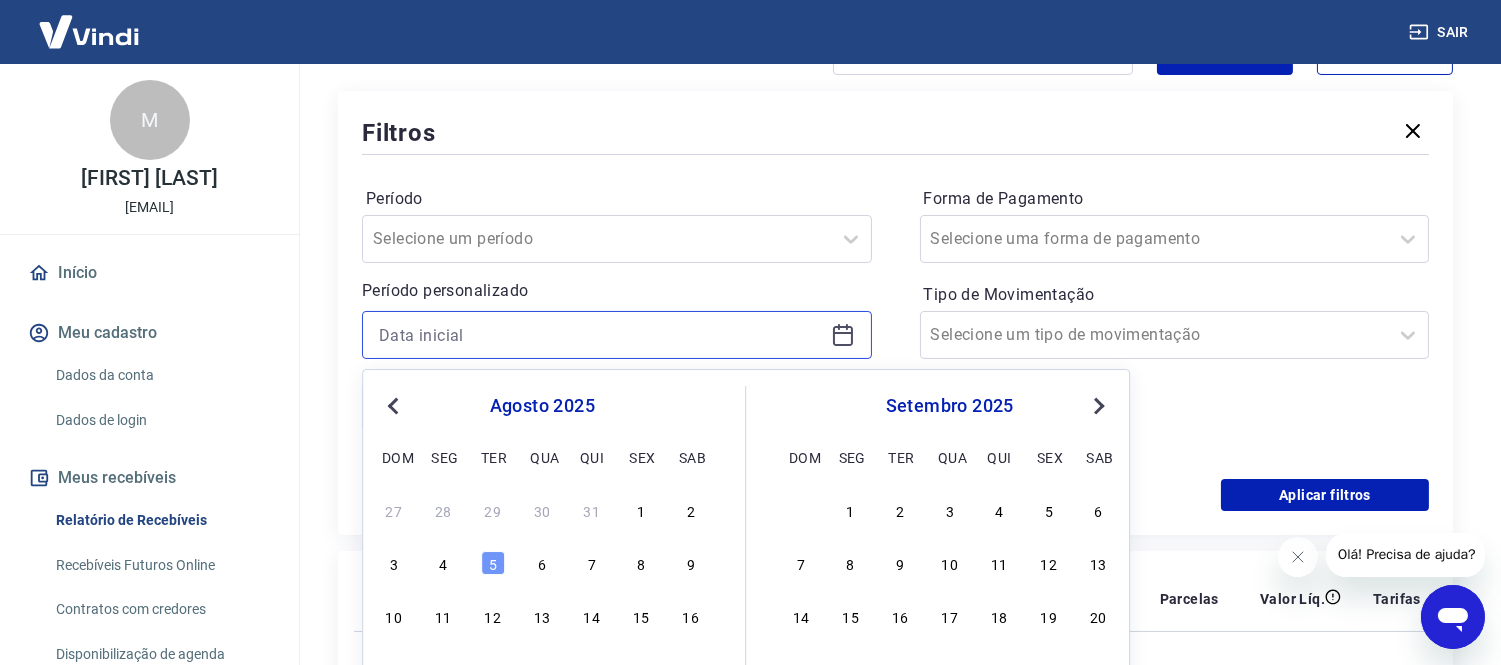 scroll, scrollTop: 333, scrollLeft: 0, axis: vertical 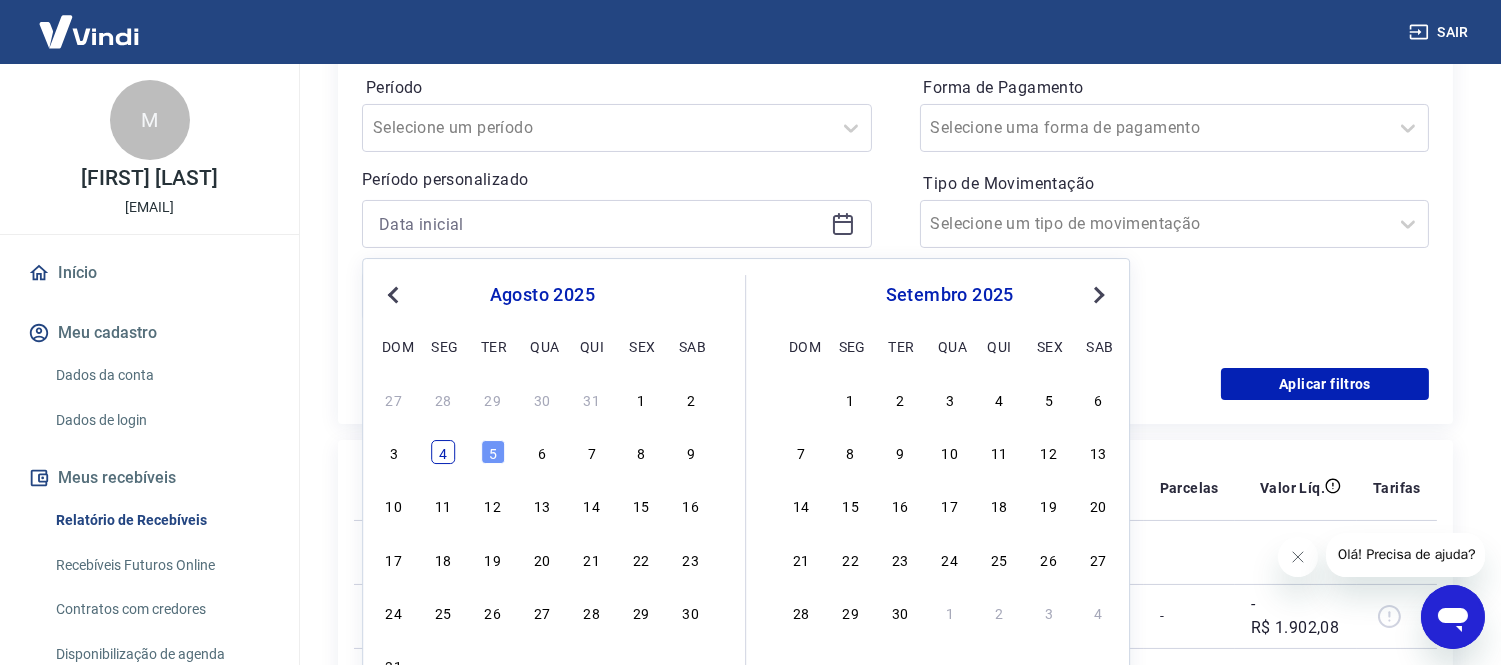 click on "4" at bounding box center [443, 452] 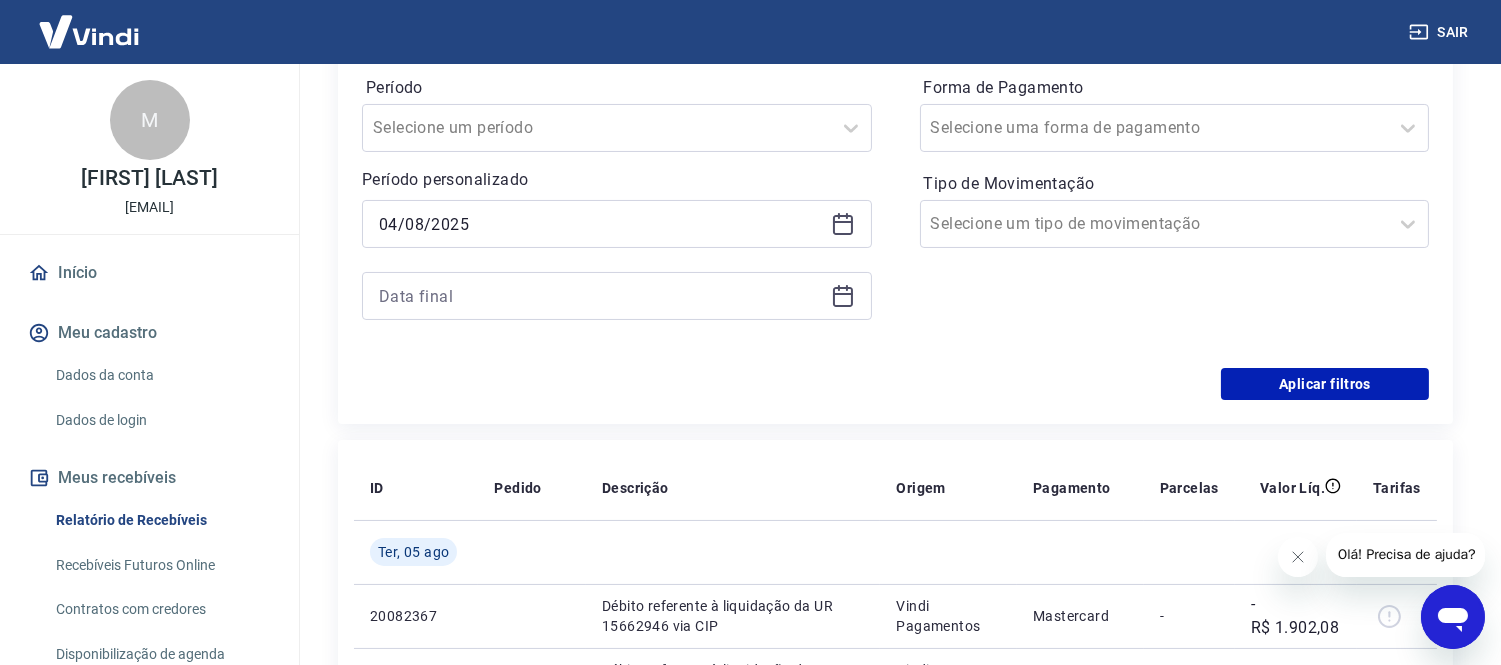 click 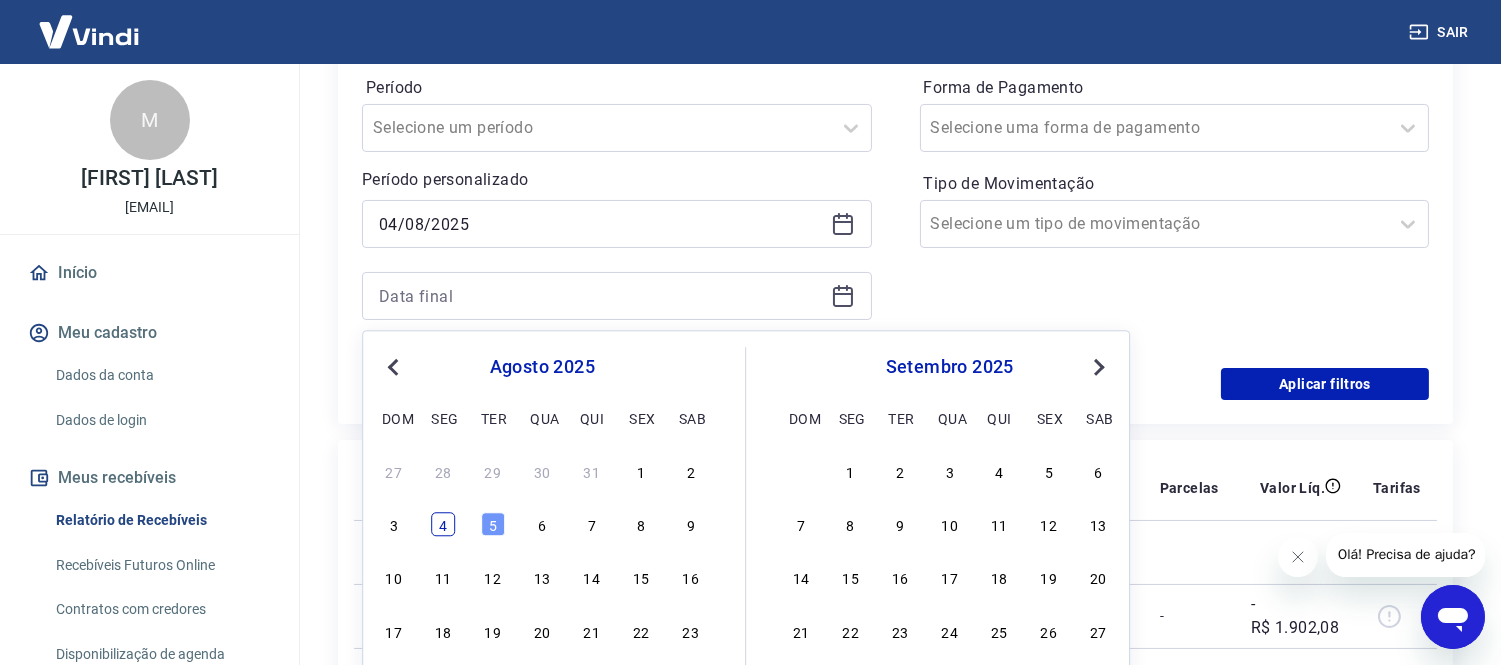 click on "4" at bounding box center (443, 525) 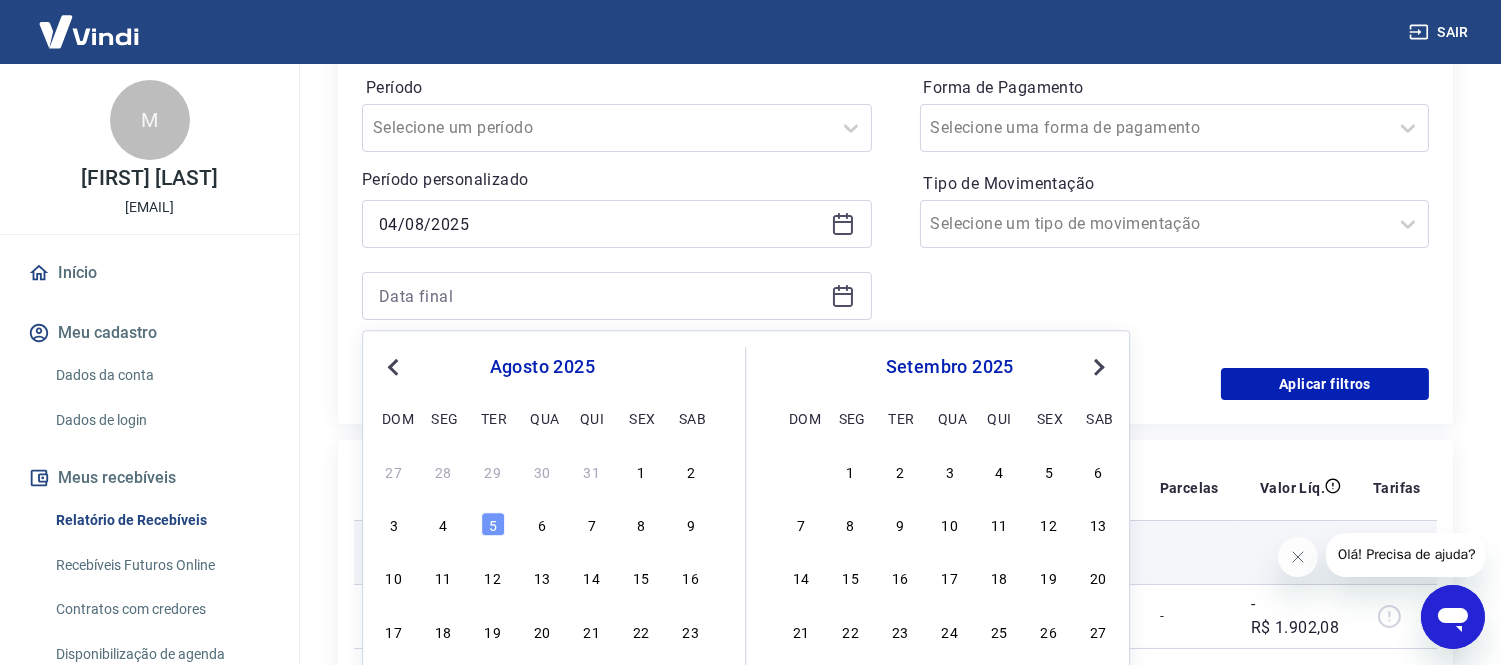 type on "04/08/2025" 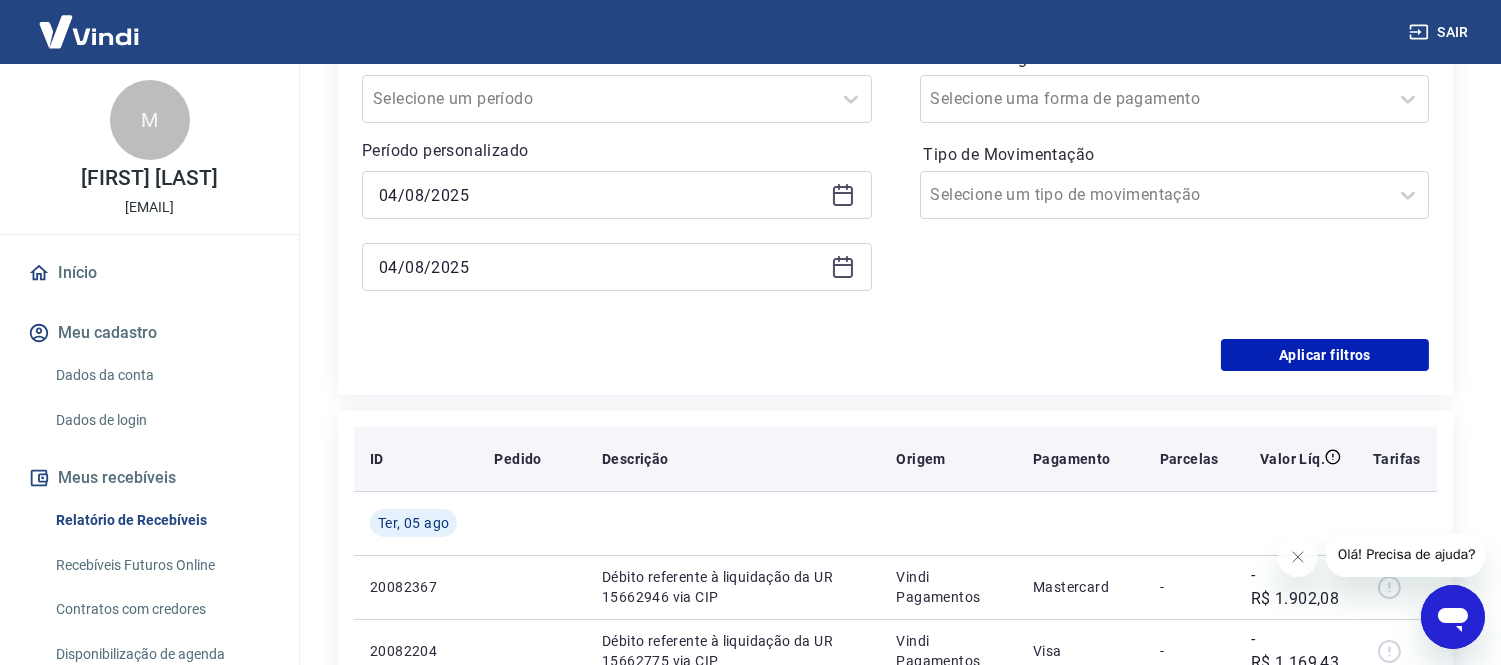 scroll, scrollTop: 222, scrollLeft: 0, axis: vertical 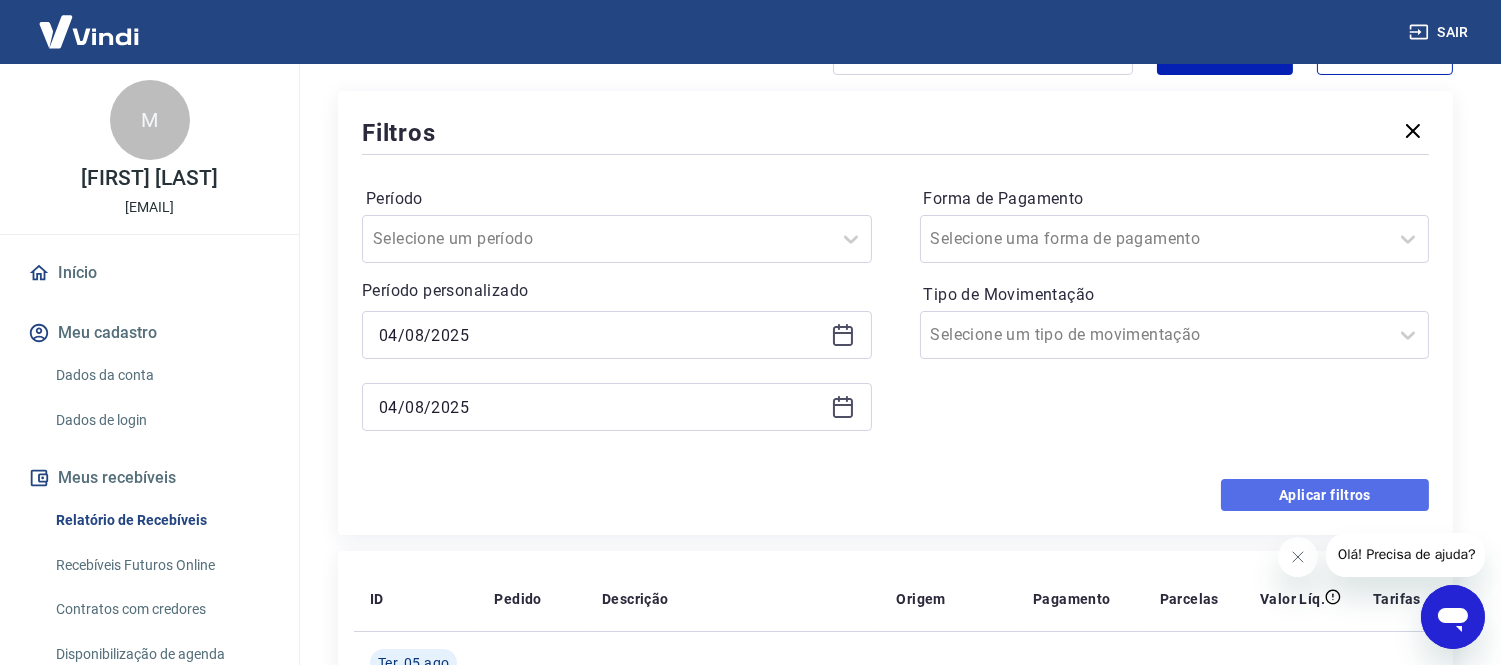 click on "Aplicar filtros" at bounding box center (1325, 495) 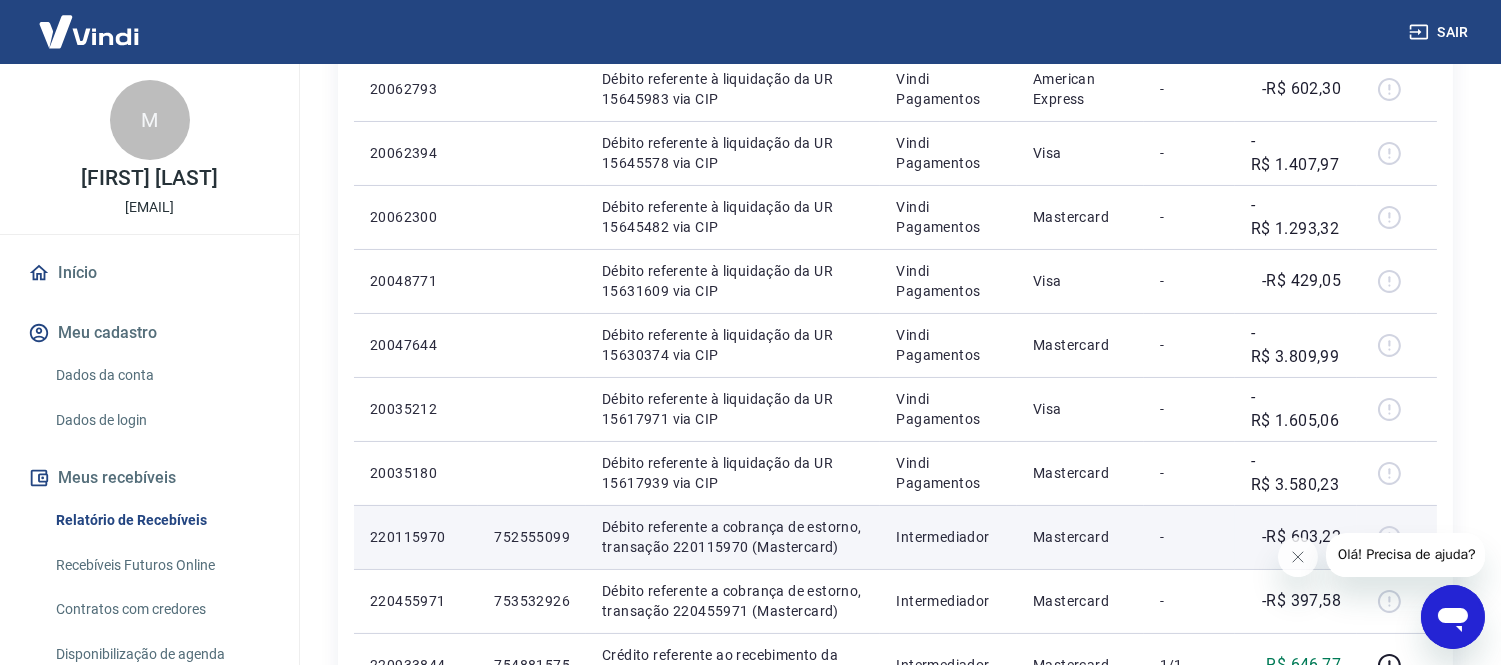 scroll, scrollTop: 130, scrollLeft: 0, axis: vertical 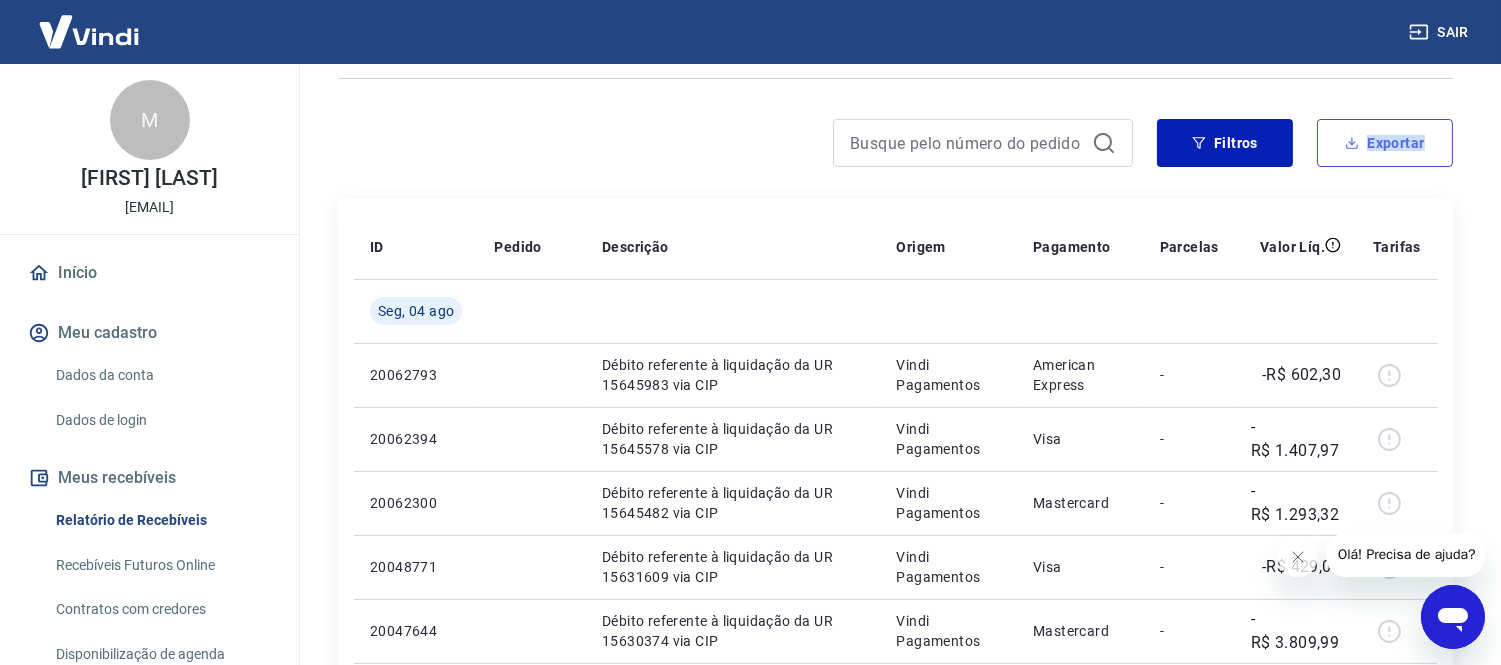 click on "Filtros Exportar" at bounding box center [895, 151] 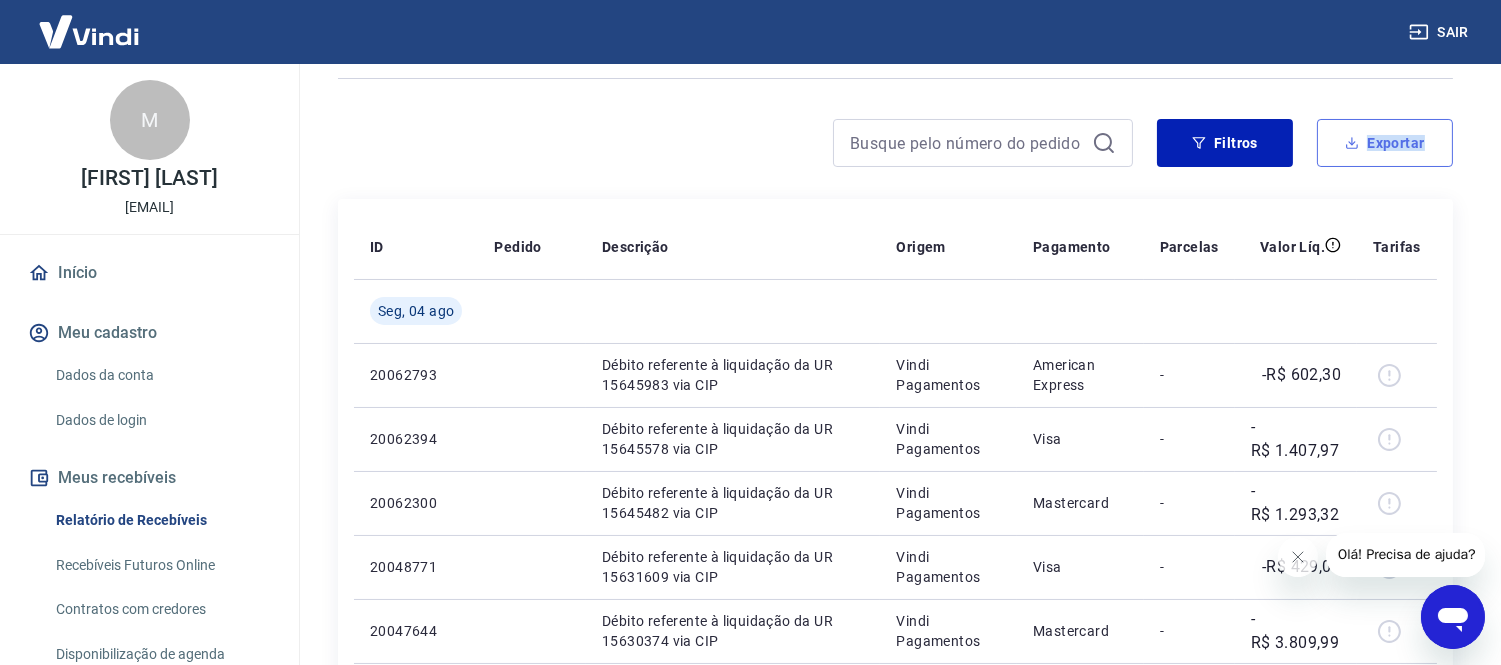 click 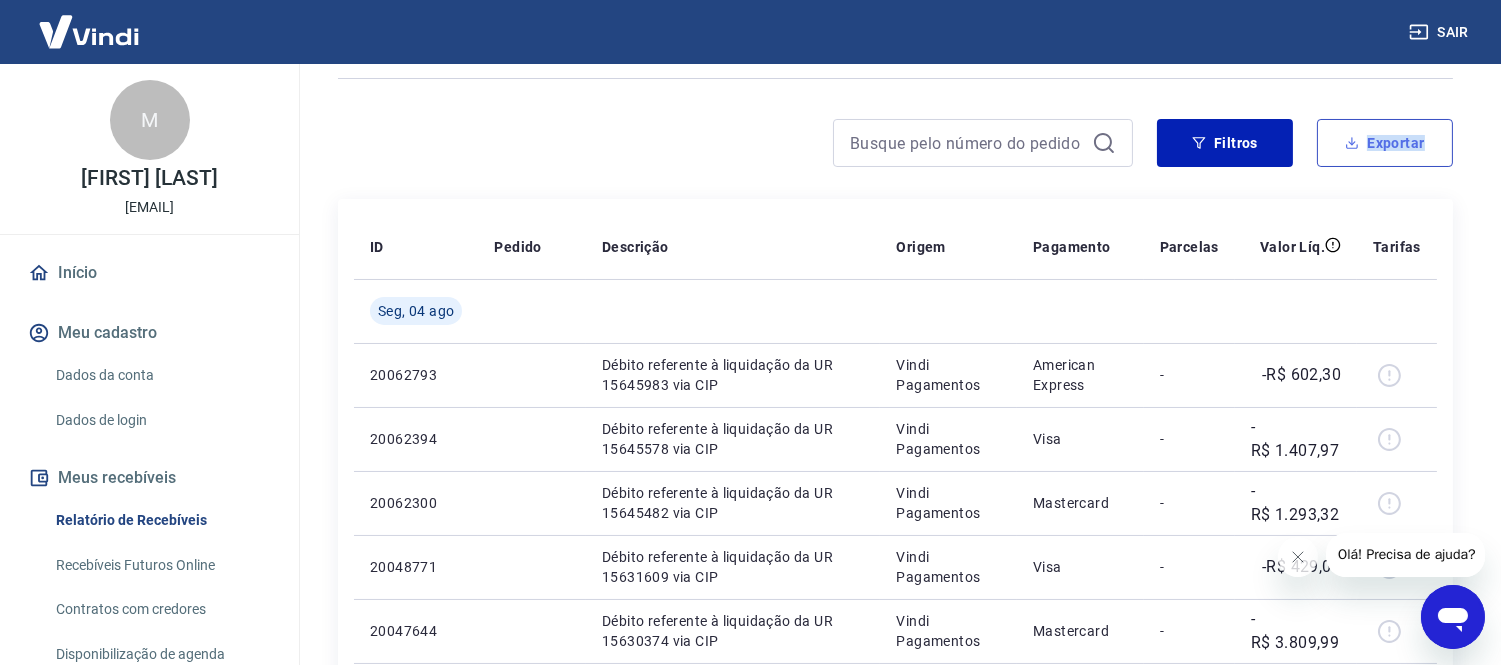 type on "04/08/2025" 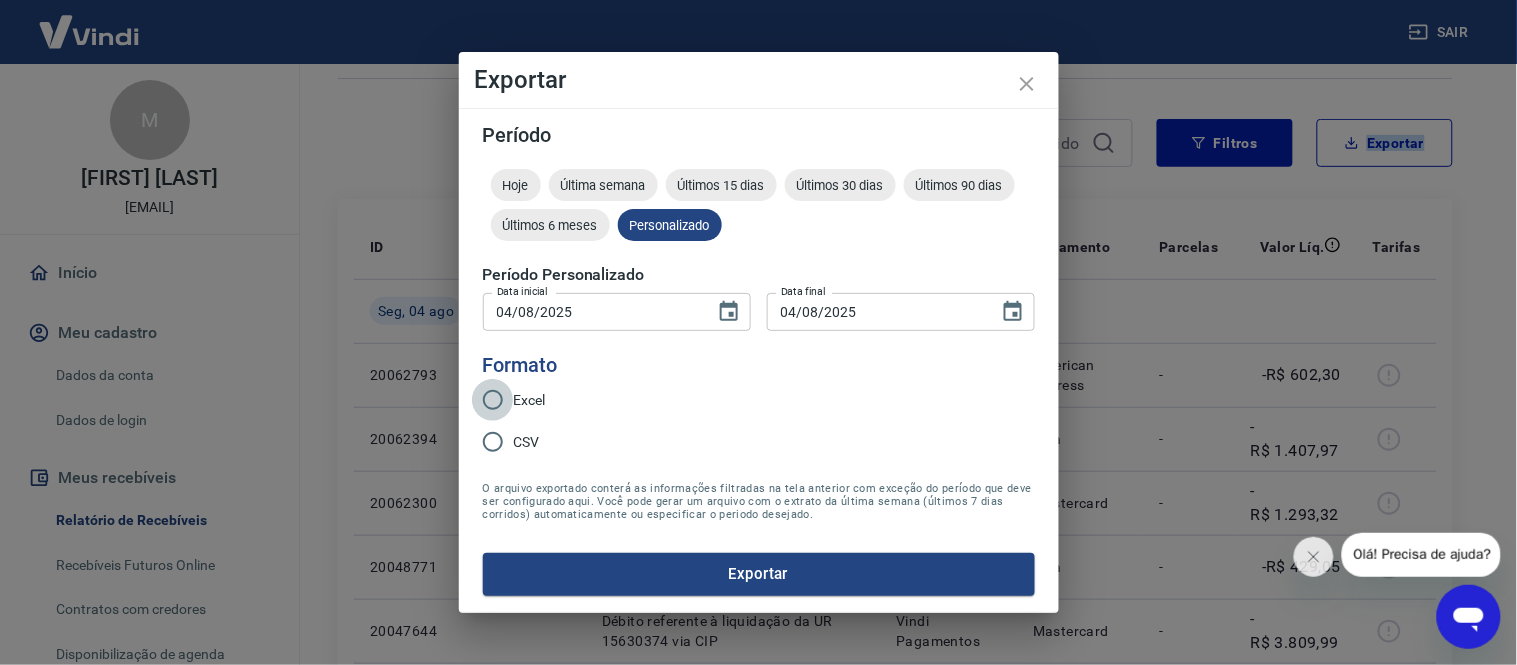 click on "Excel" at bounding box center [493, 400] 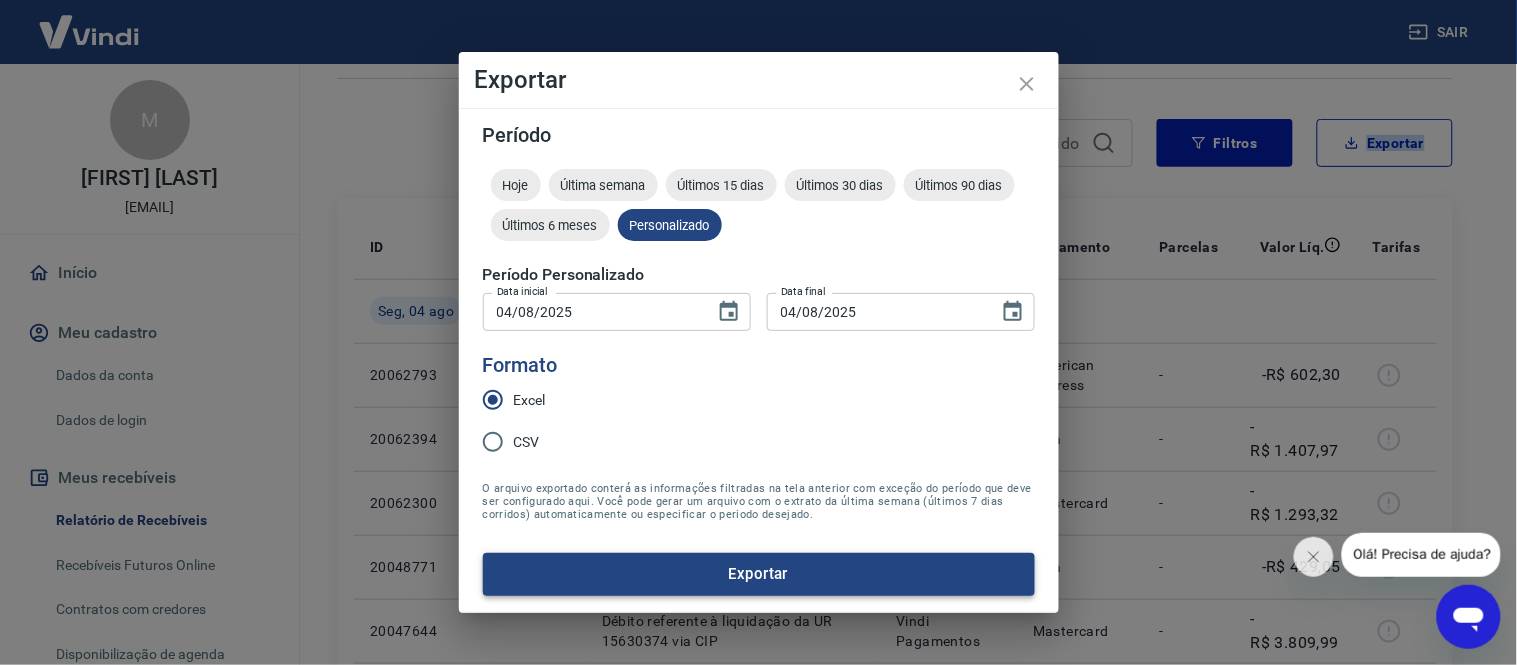click on "Exportar" at bounding box center [759, 574] 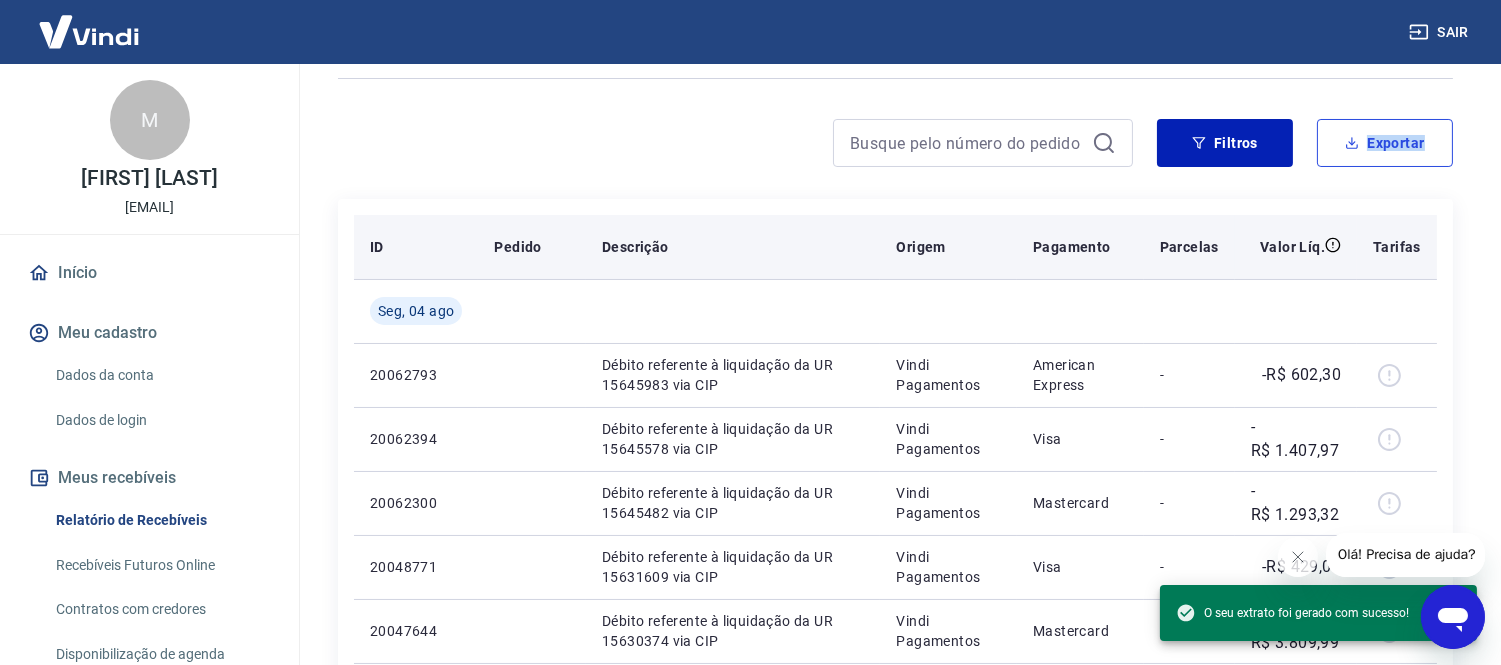 scroll, scrollTop: 0, scrollLeft: 0, axis: both 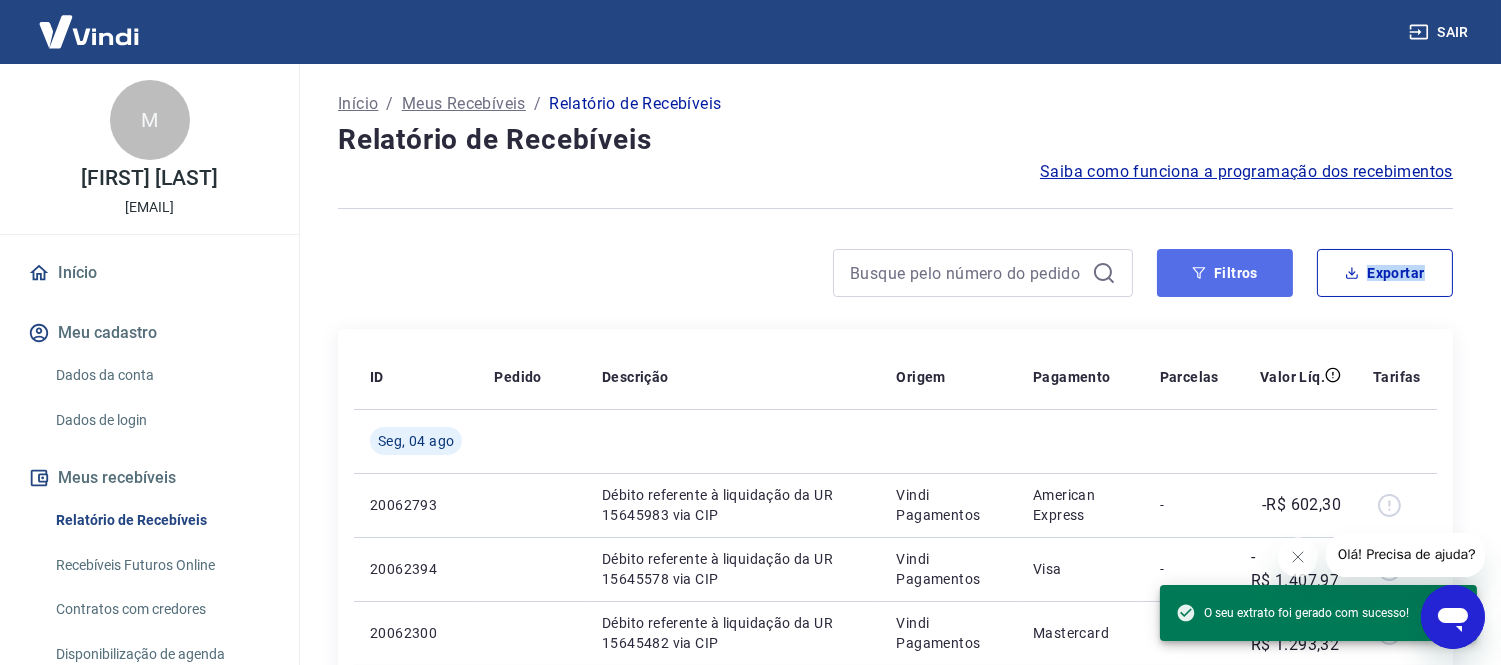 click on "Filtros" at bounding box center [1225, 273] 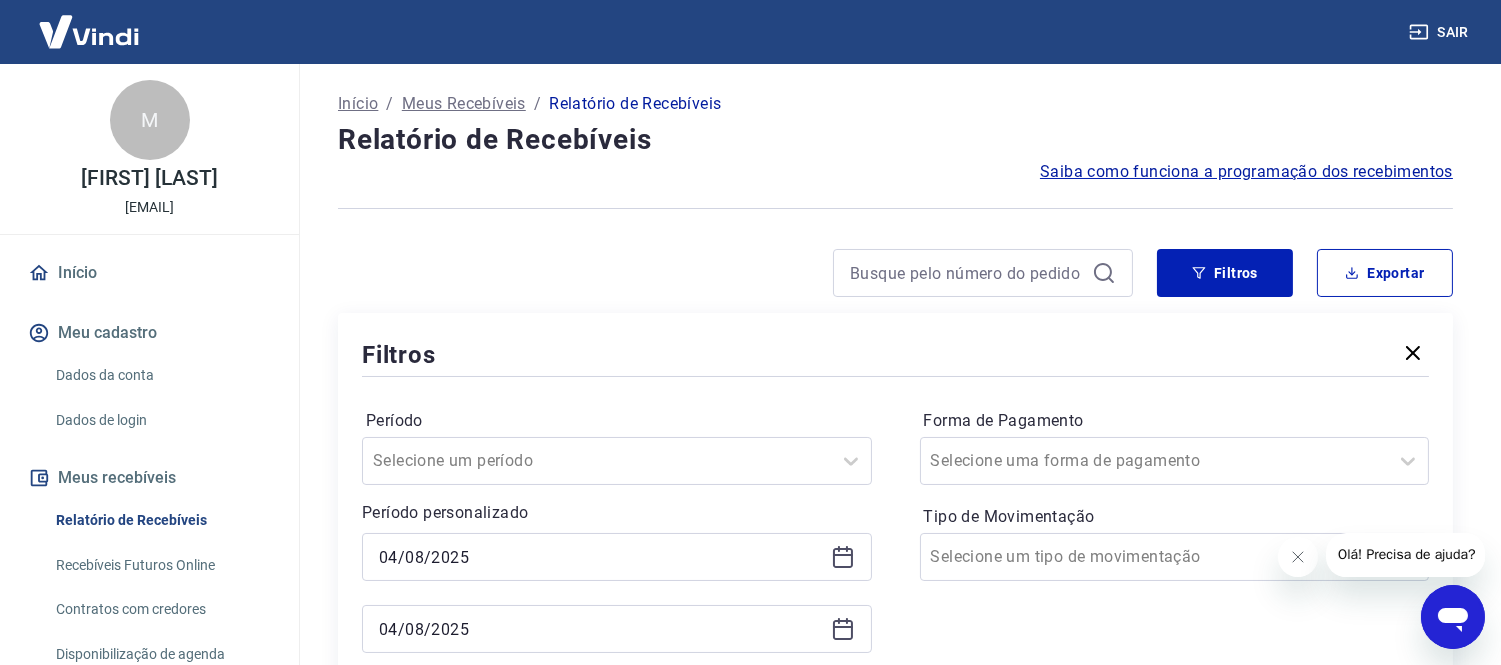 click 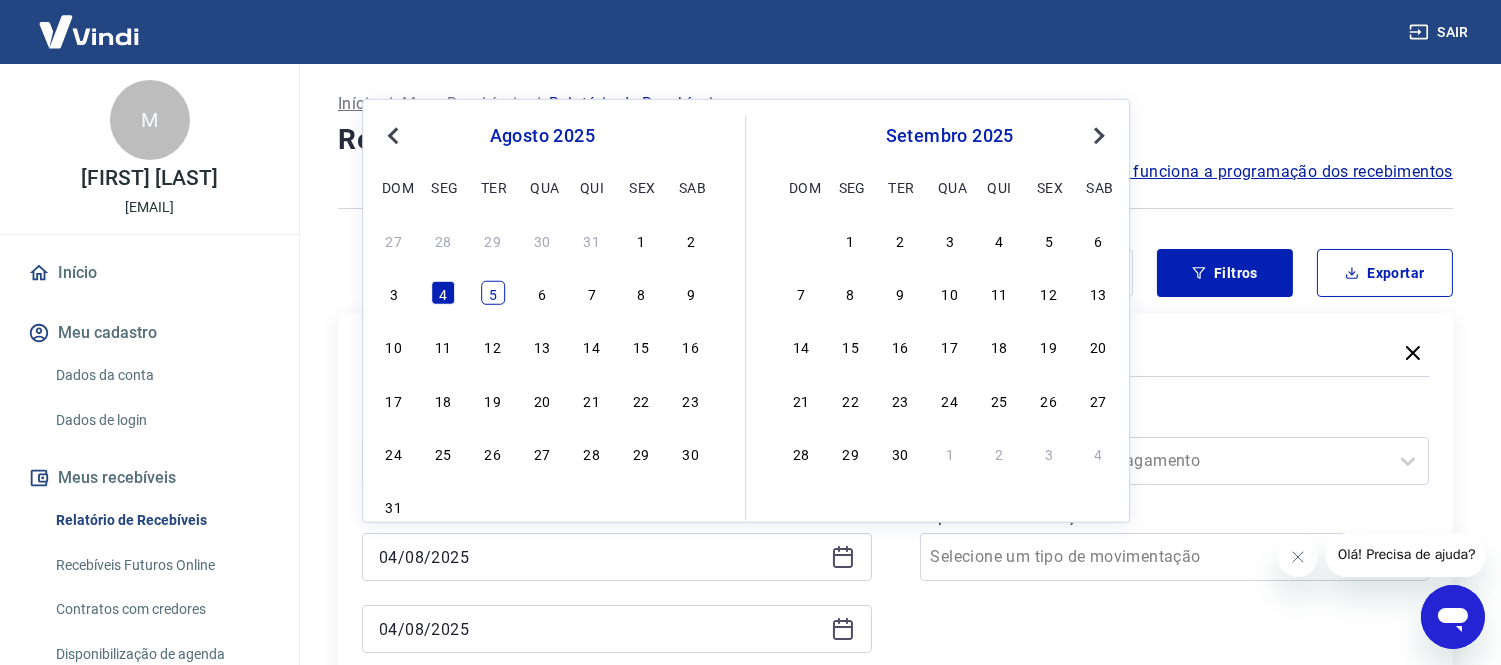 click on "5" at bounding box center [493, 293] 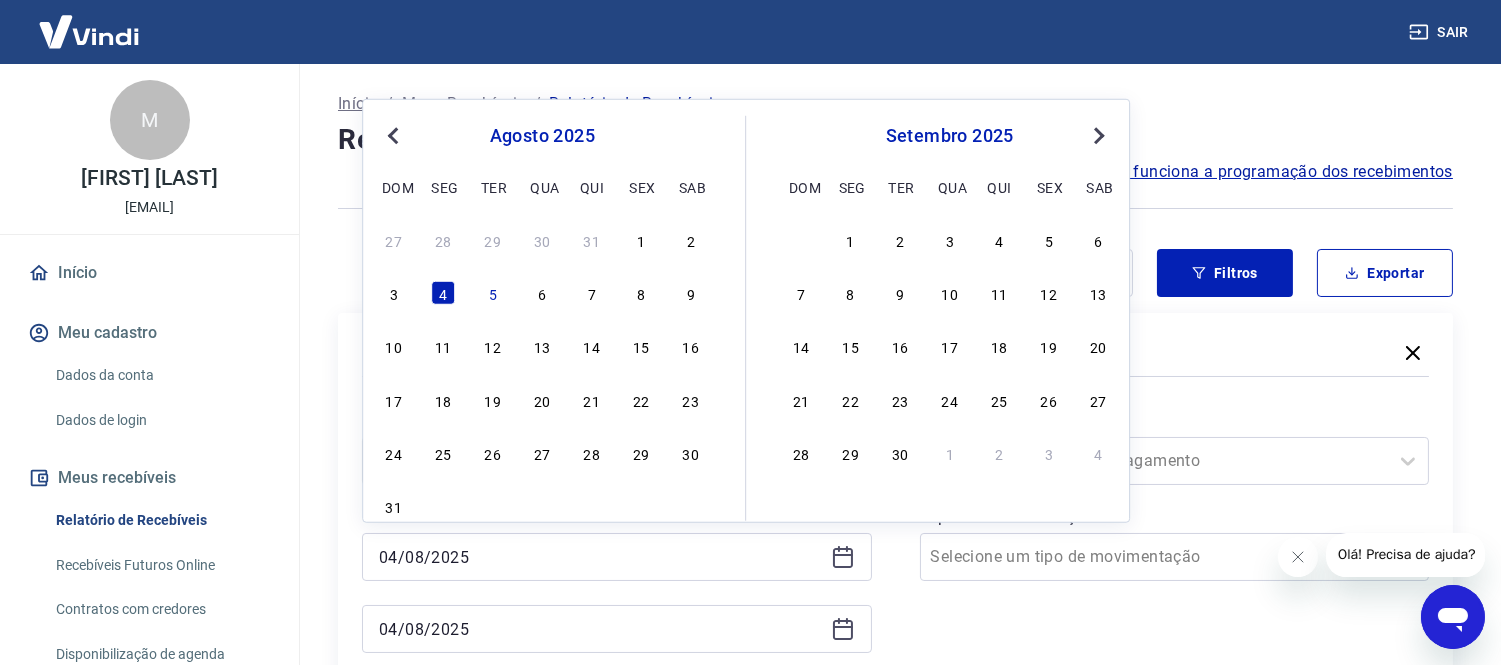 type on "05/08/2025" 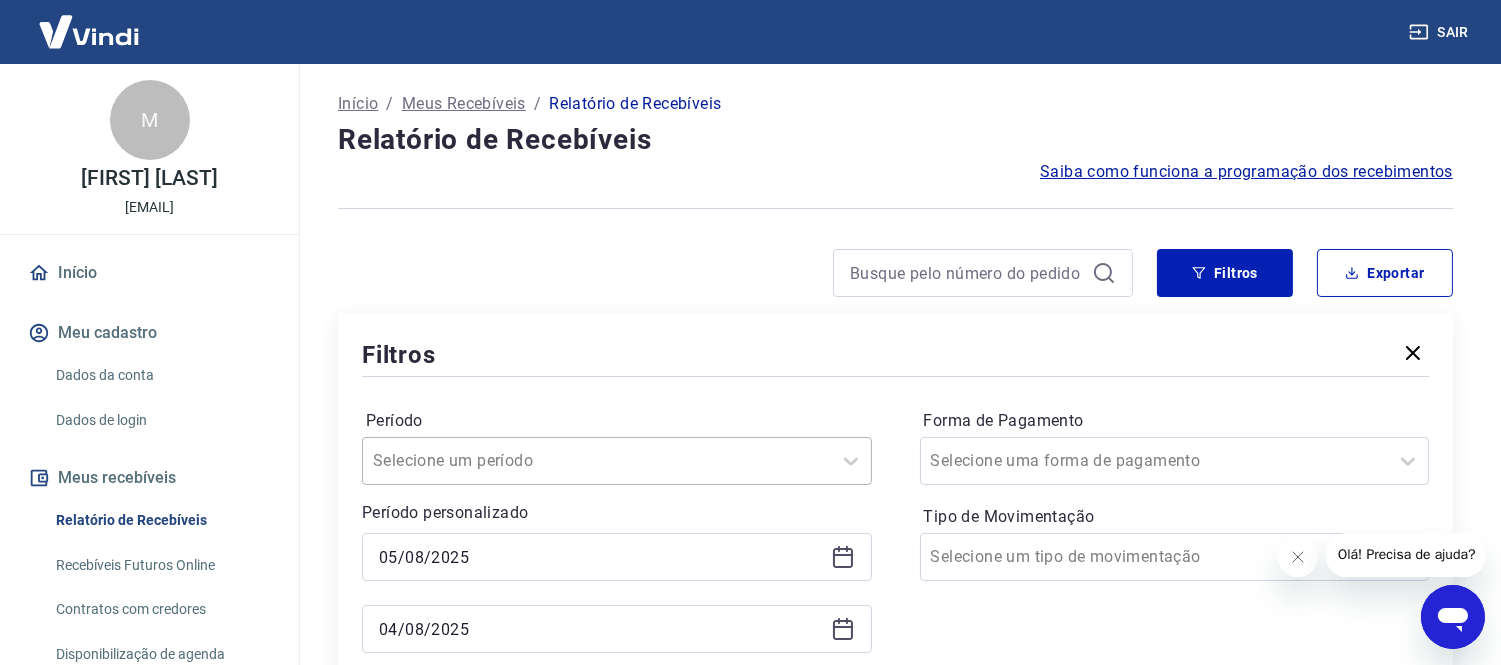 scroll, scrollTop: 111, scrollLeft: 0, axis: vertical 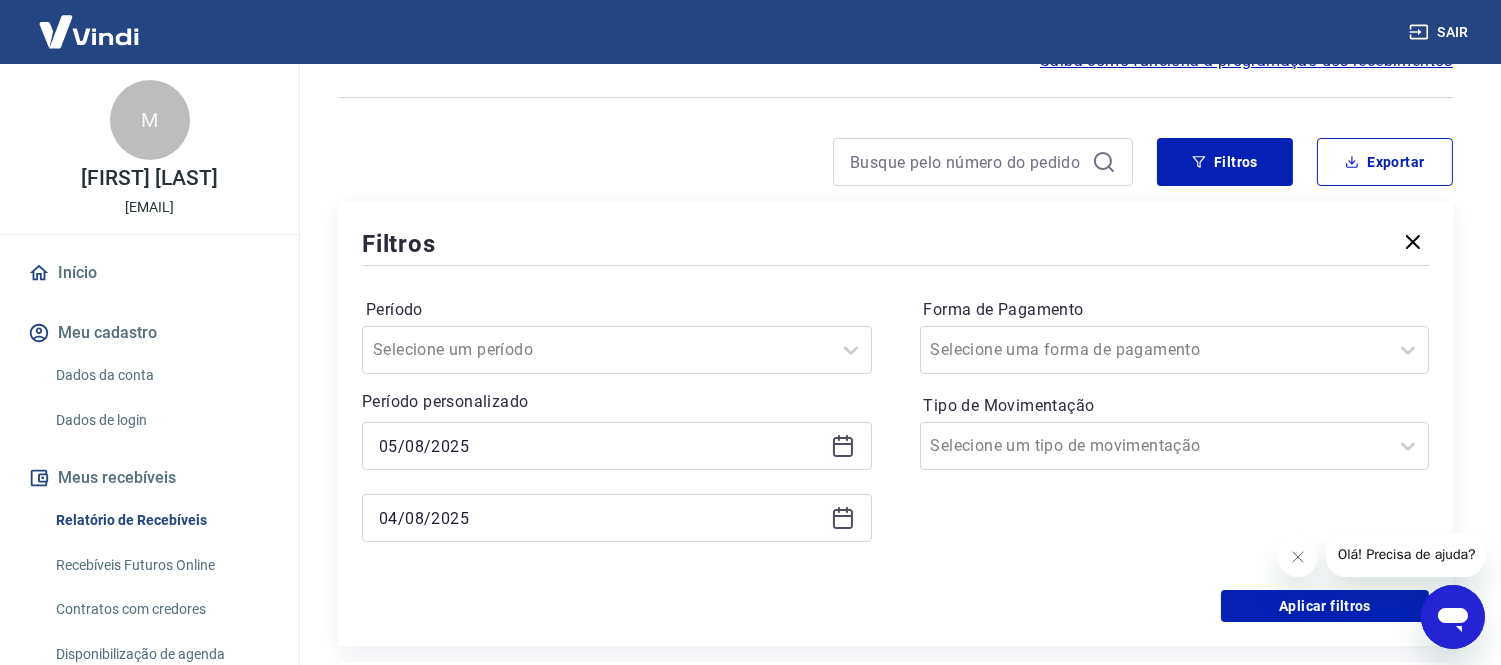 click on "04/08/2025" at bounding box center (617, 518) 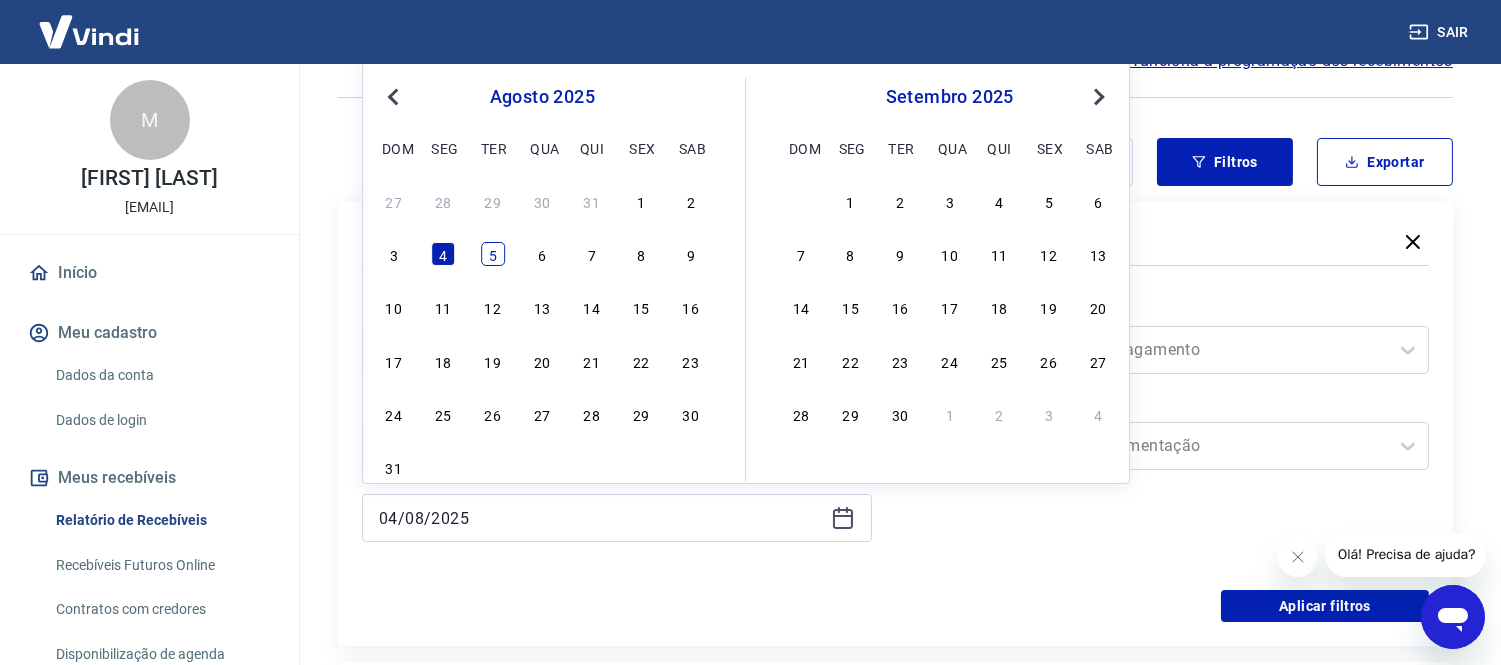 click on "5" at bounding box center (493, 254) 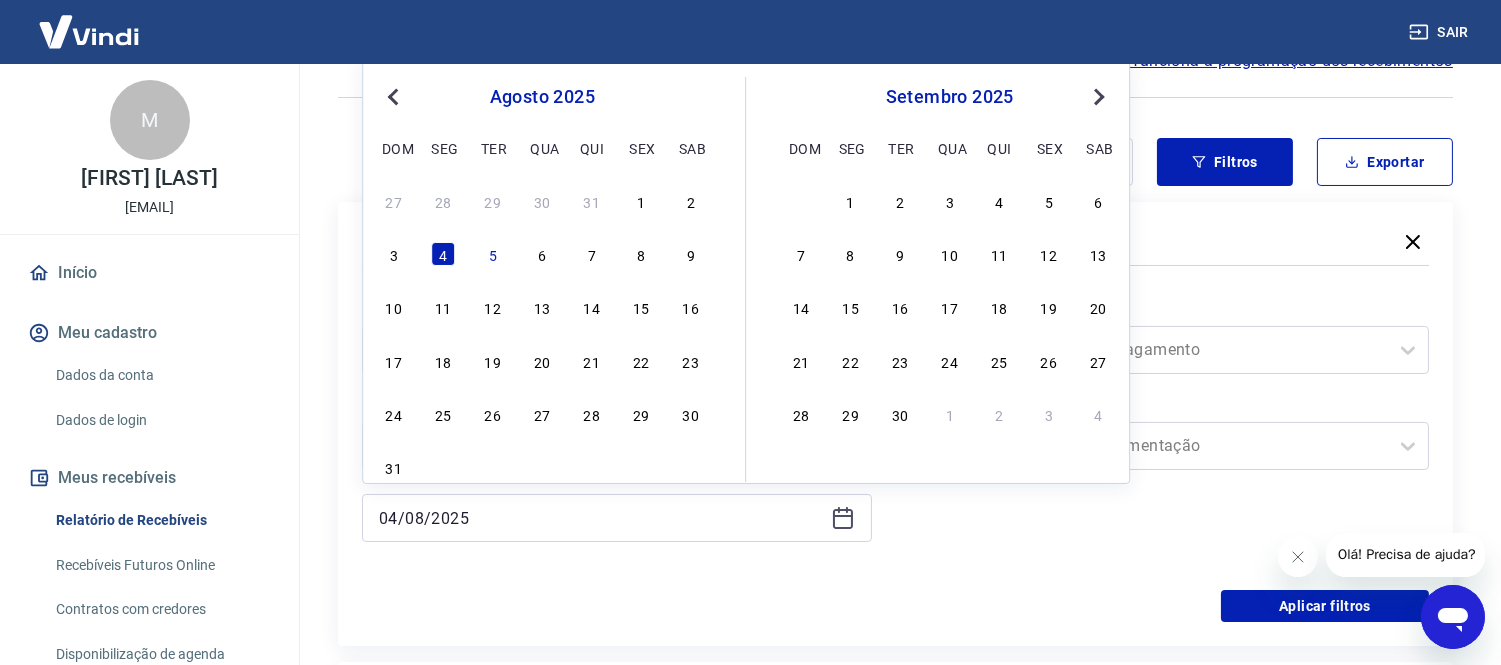 type on "05/08/2025" 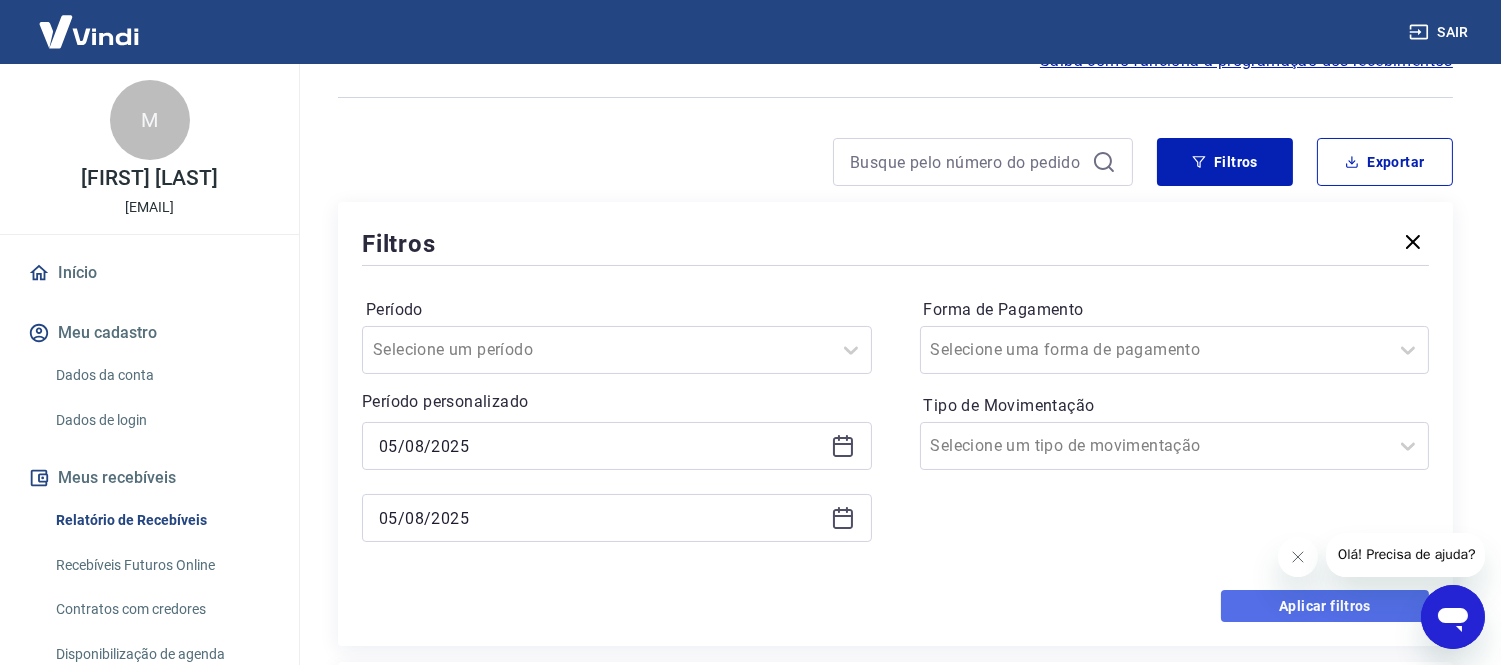 click on "Aplicar filtros" at bounding box center (1325, 606) 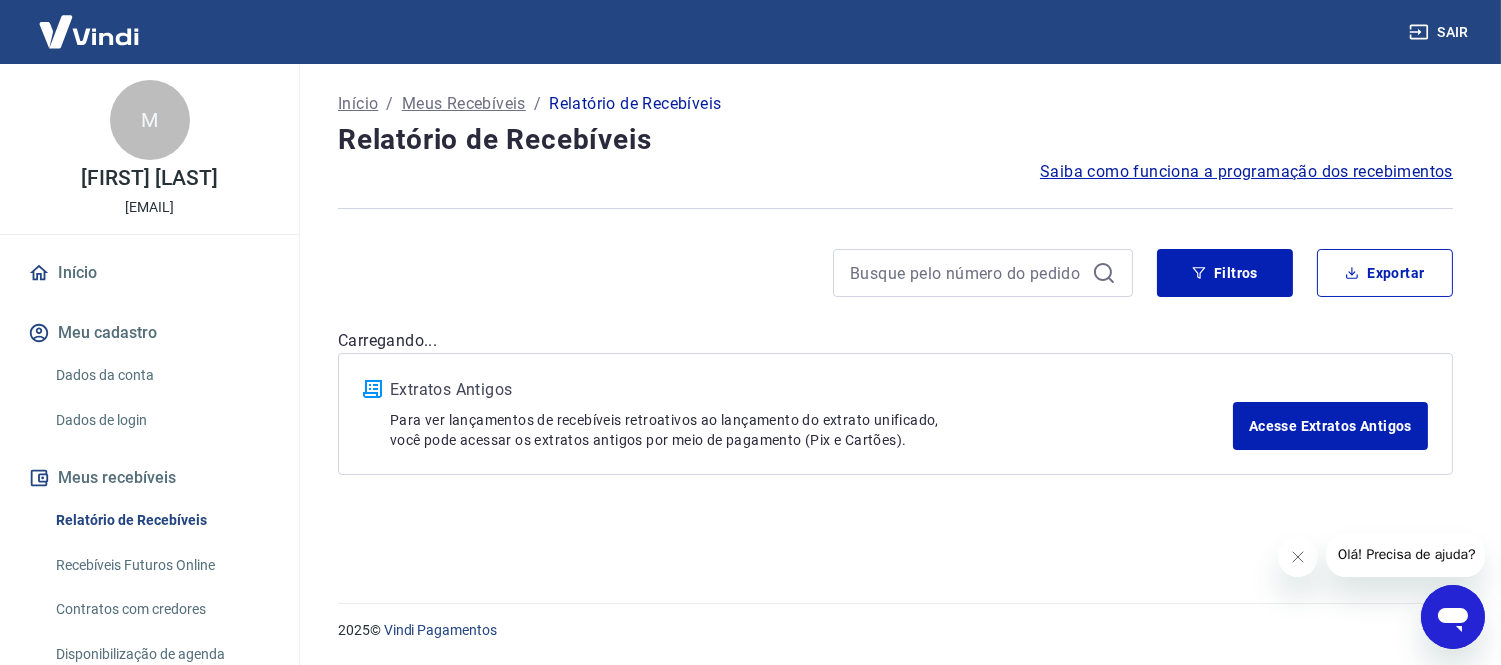 scroll, scrollTop: 0, scrollLeft: 0, axis: both 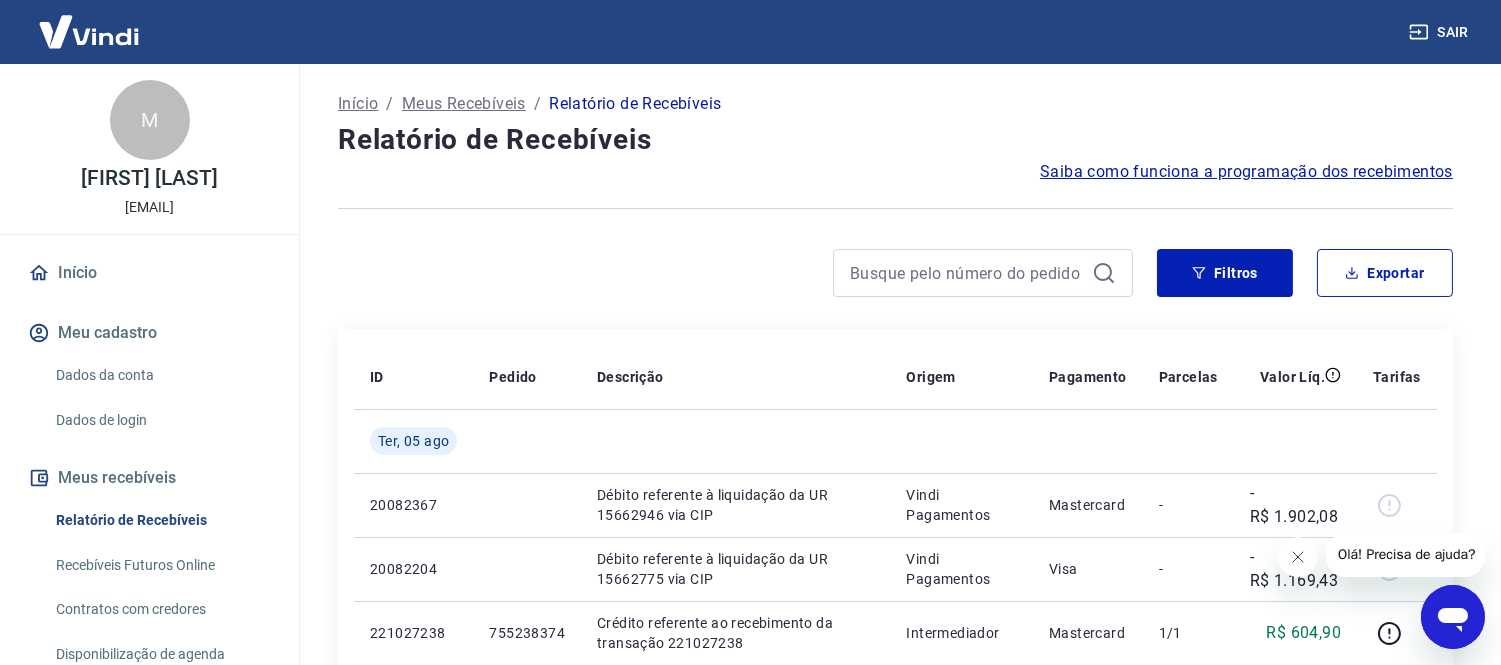 click 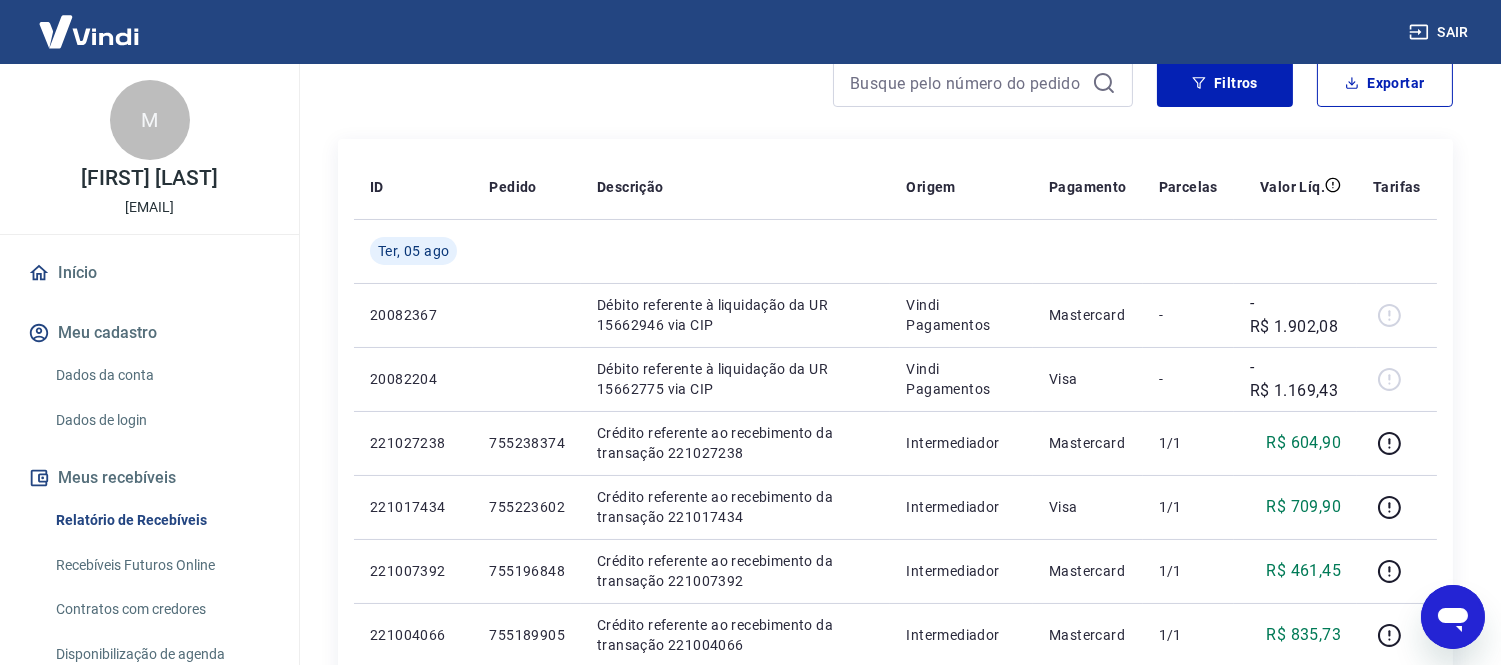 scroll, scrollTop: 0, scrollLeft: 0, axis: both 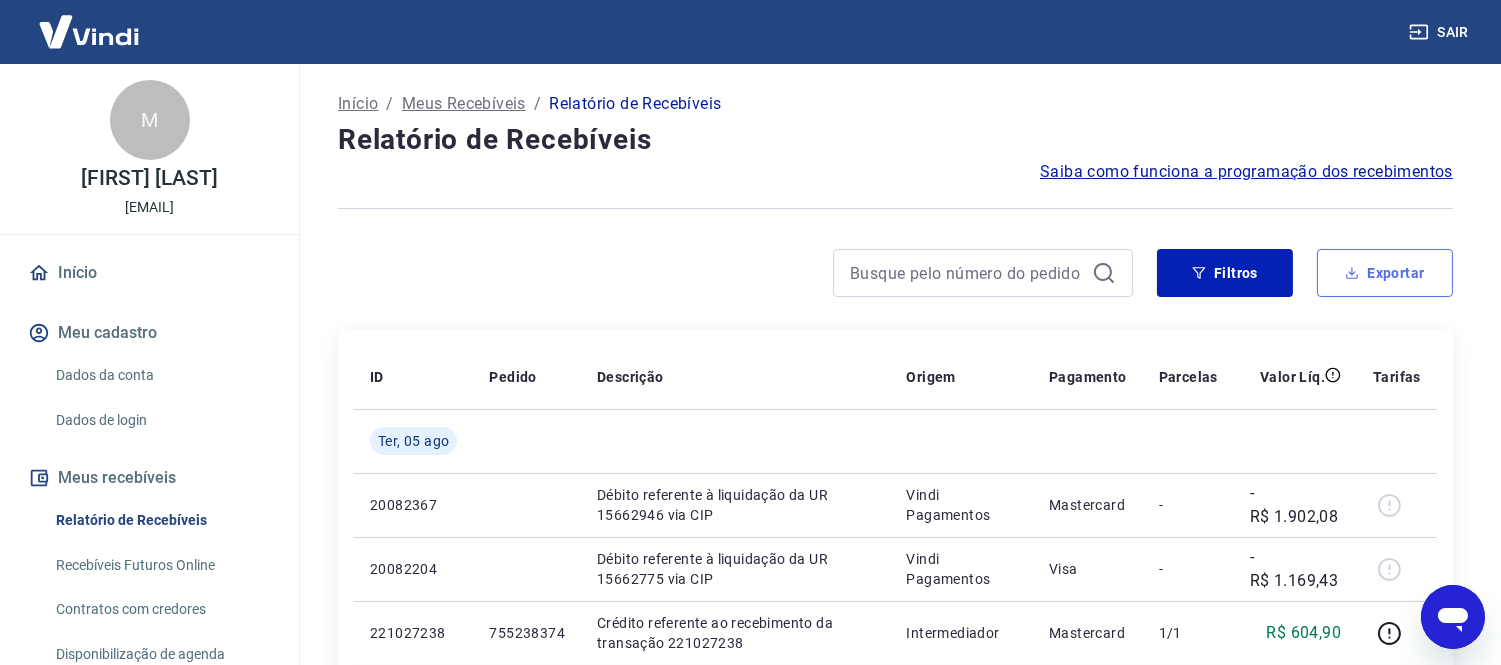 click on "Exportar" at bounding box center (1385, 273) 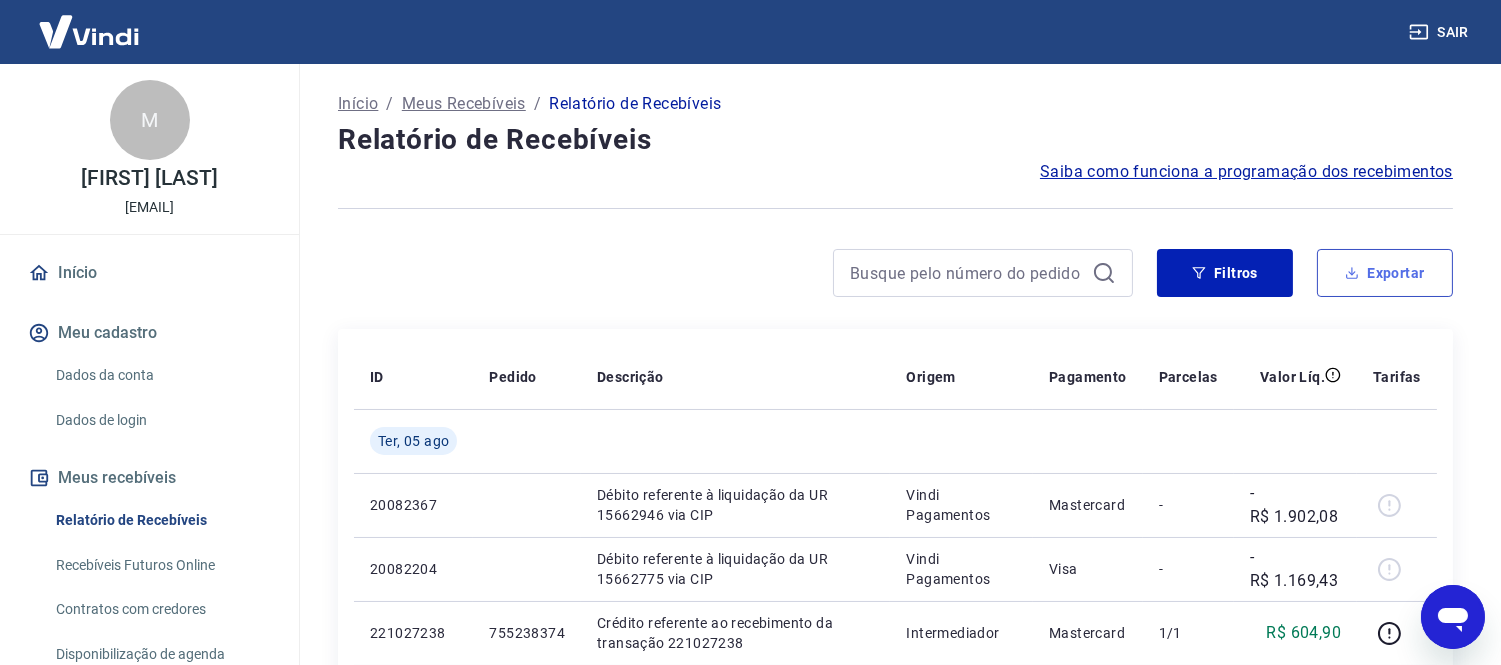 type on "05/08/2025" 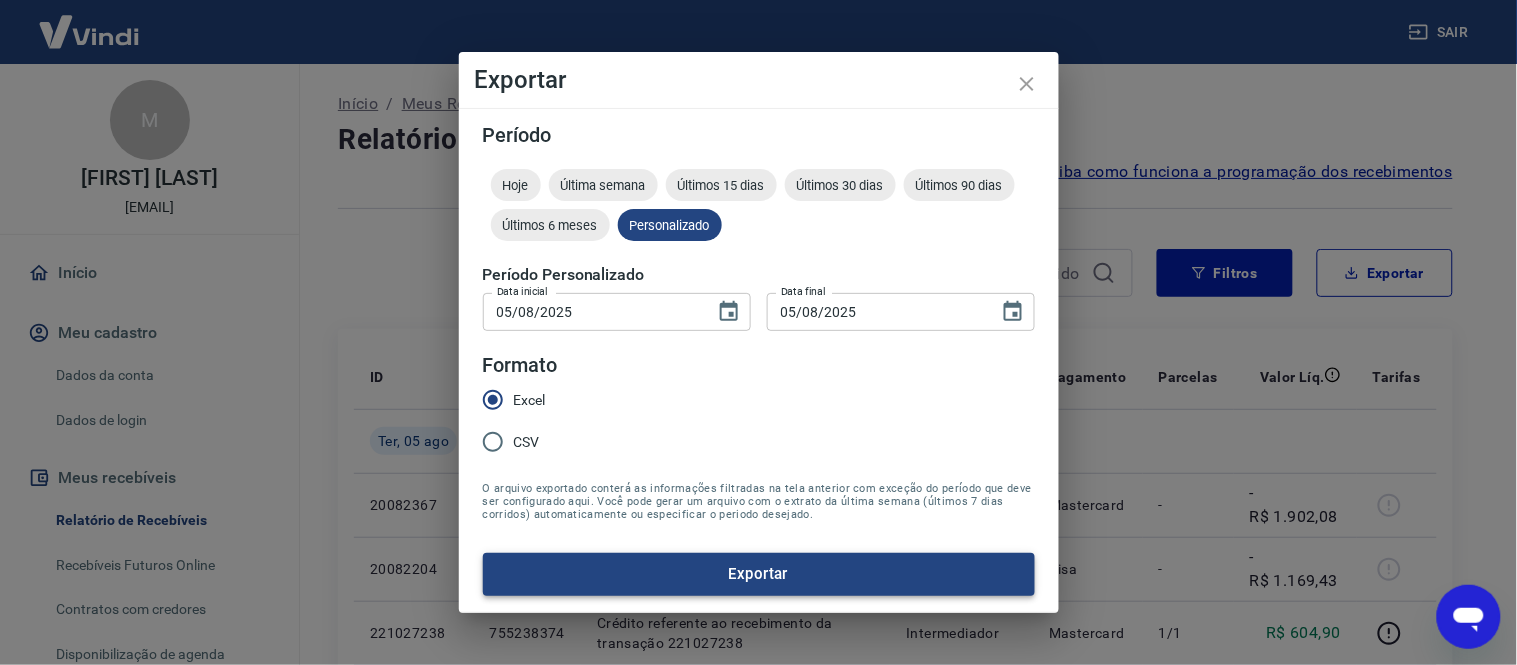 click on "Exportar" at bounding box center [759, 574] 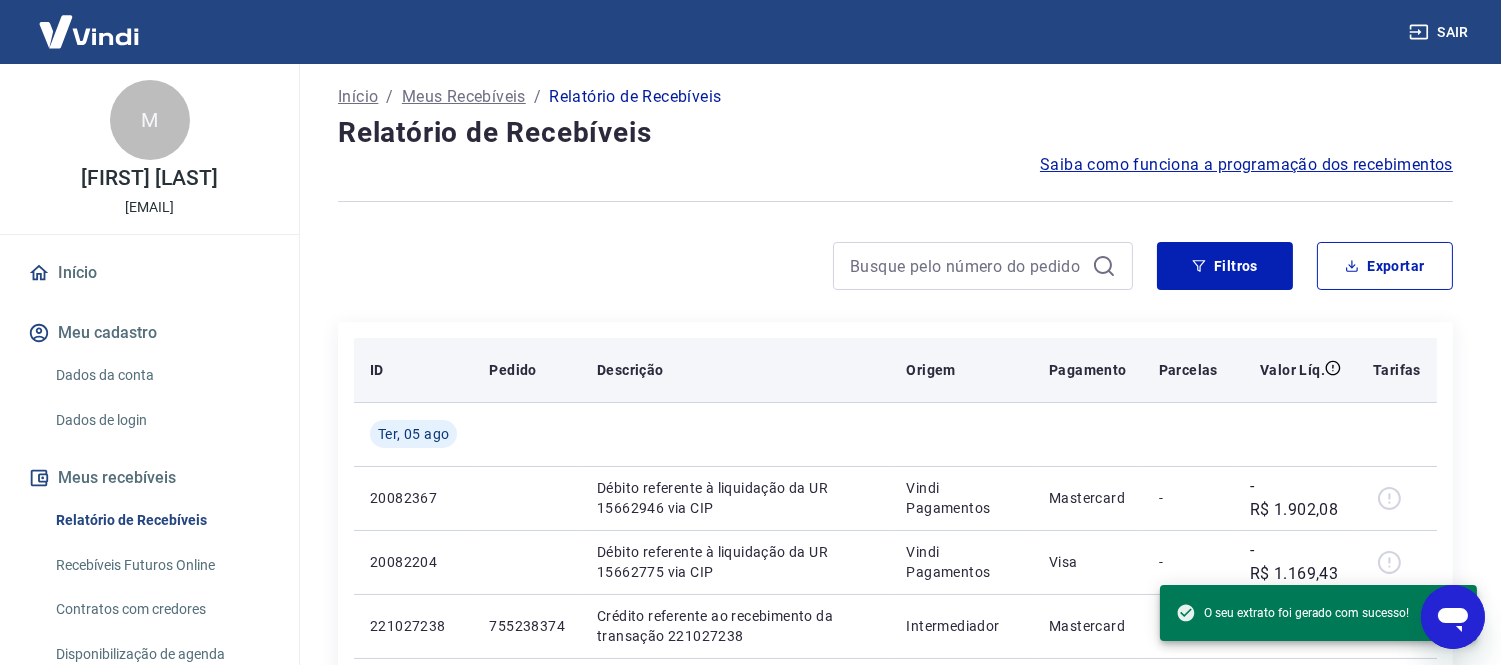 scroll, scrollTop: 0, scrollLeft: 0, axis: both 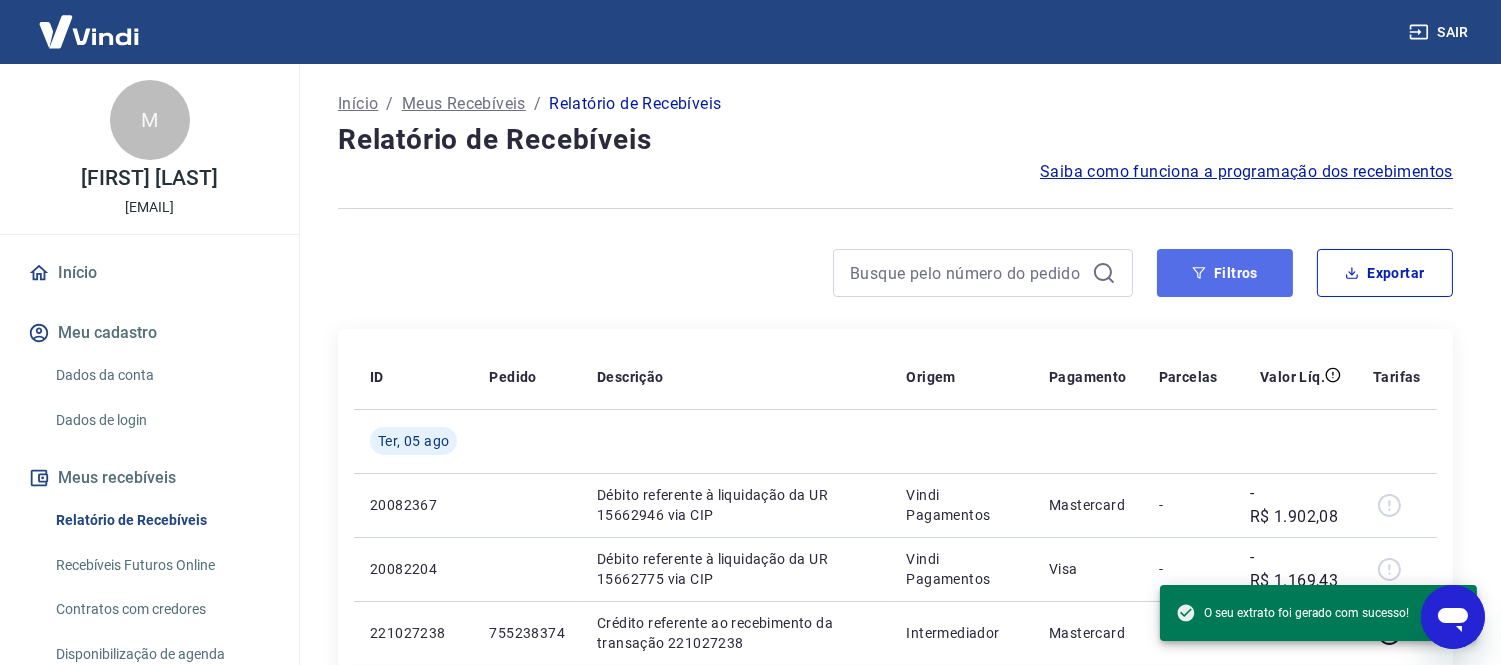 click 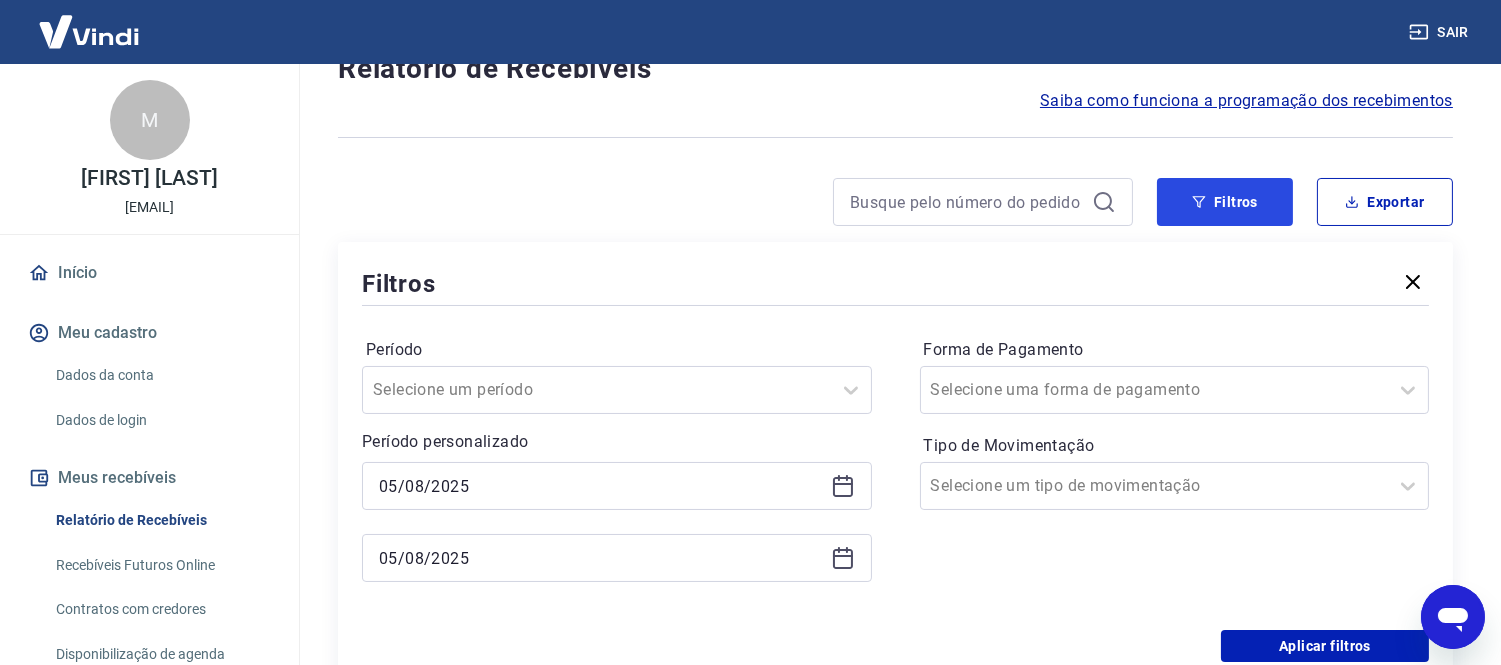 scroll, scrollTop: 111, scrollLeft: 0, axis: vertical 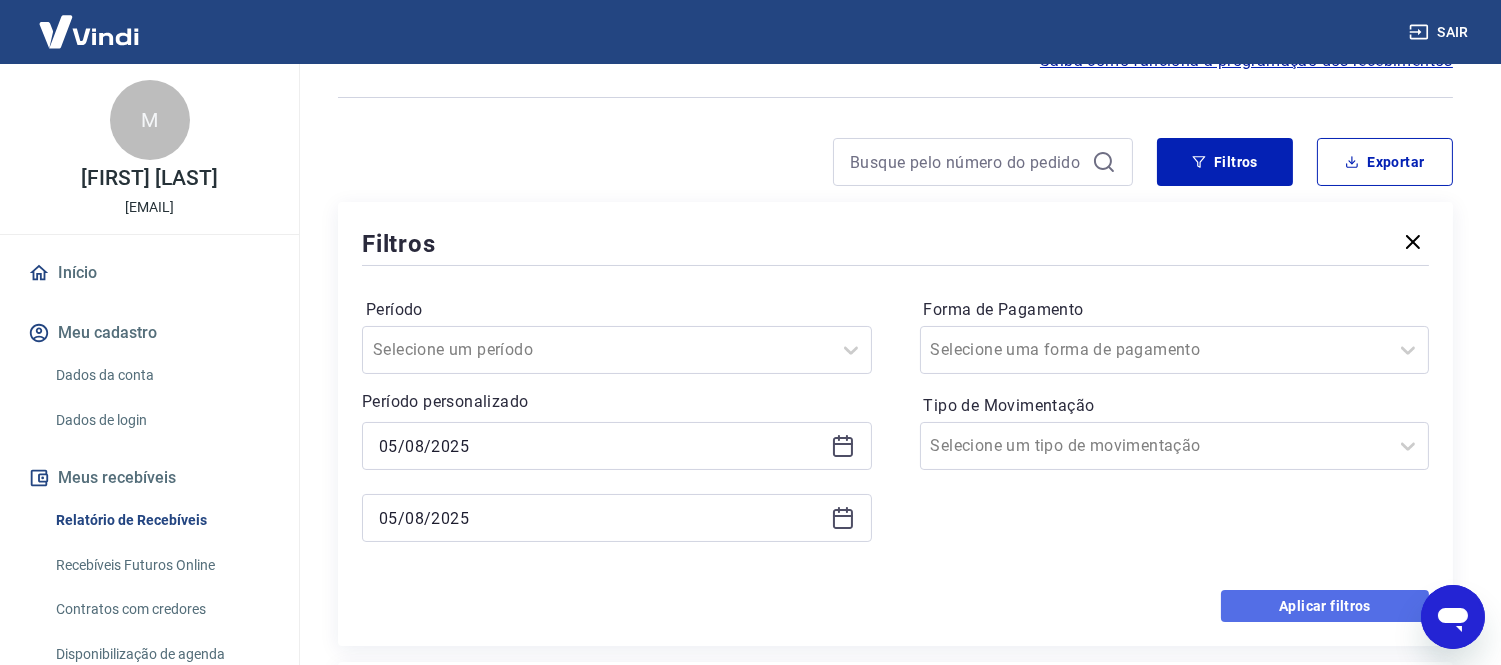 click on "Aplicar filtros" at bounding box center [1325, 606] 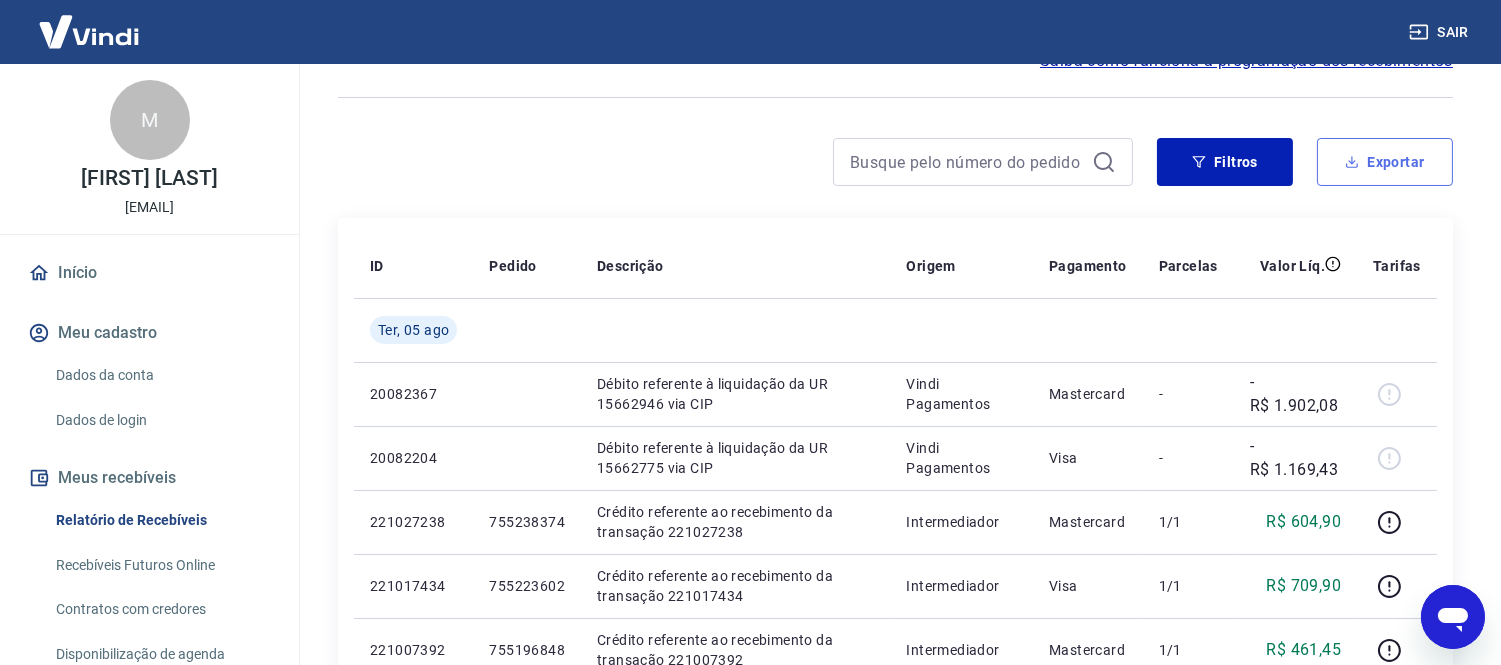 click on "Exportar" at bounding box center (1385, 162) 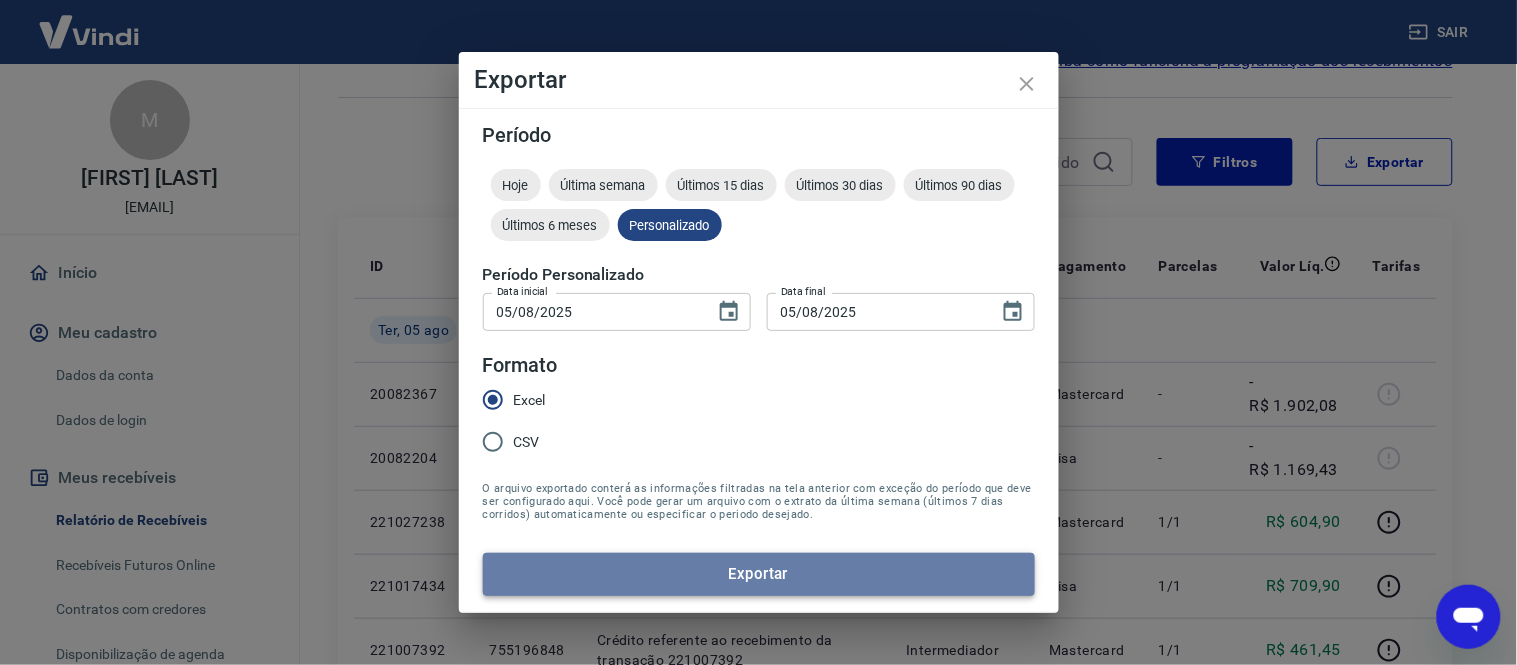 click on "Exportar" at bounding box center (759, 574) 